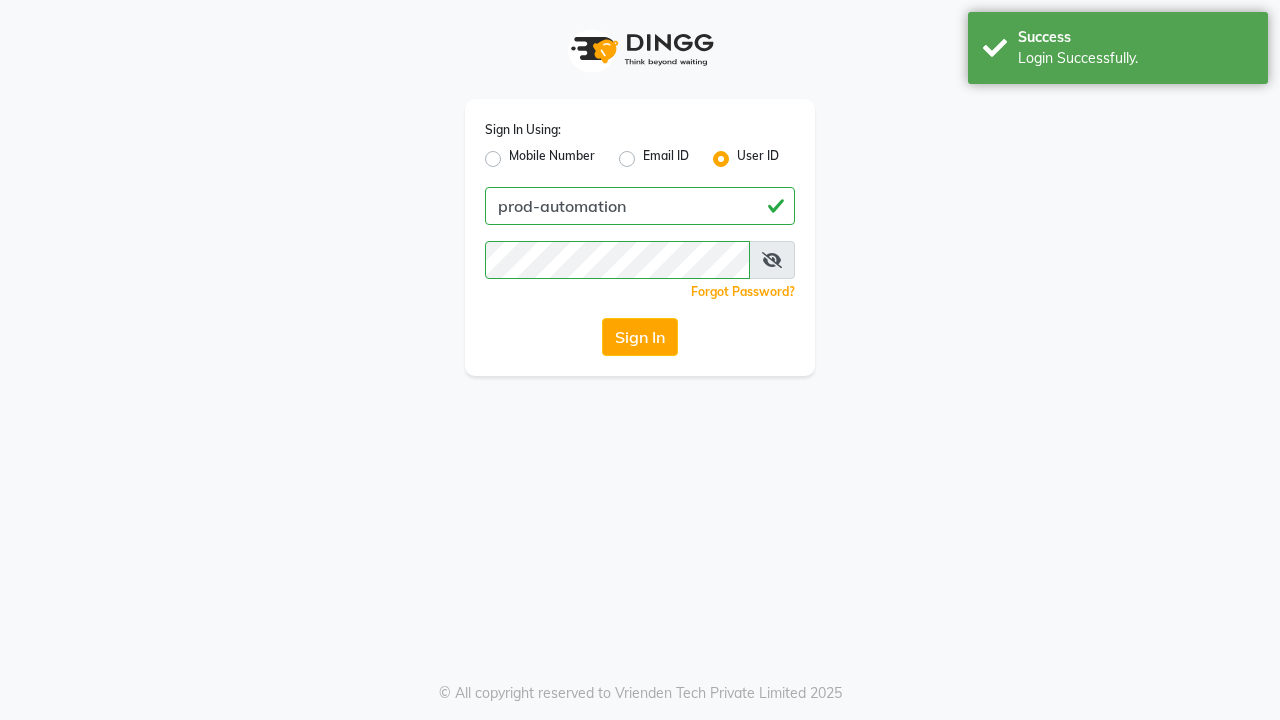 scroll, scrollTop: 0, scrollLeft: 0, axis: both 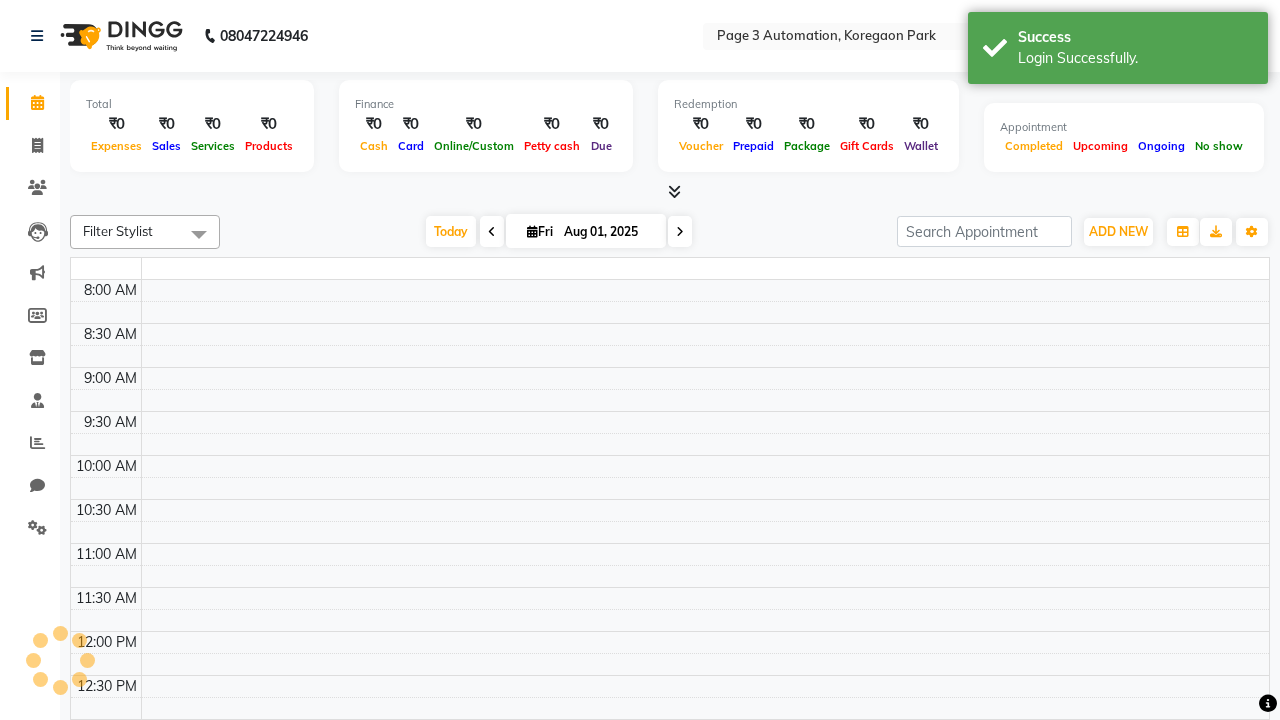 select on "en" 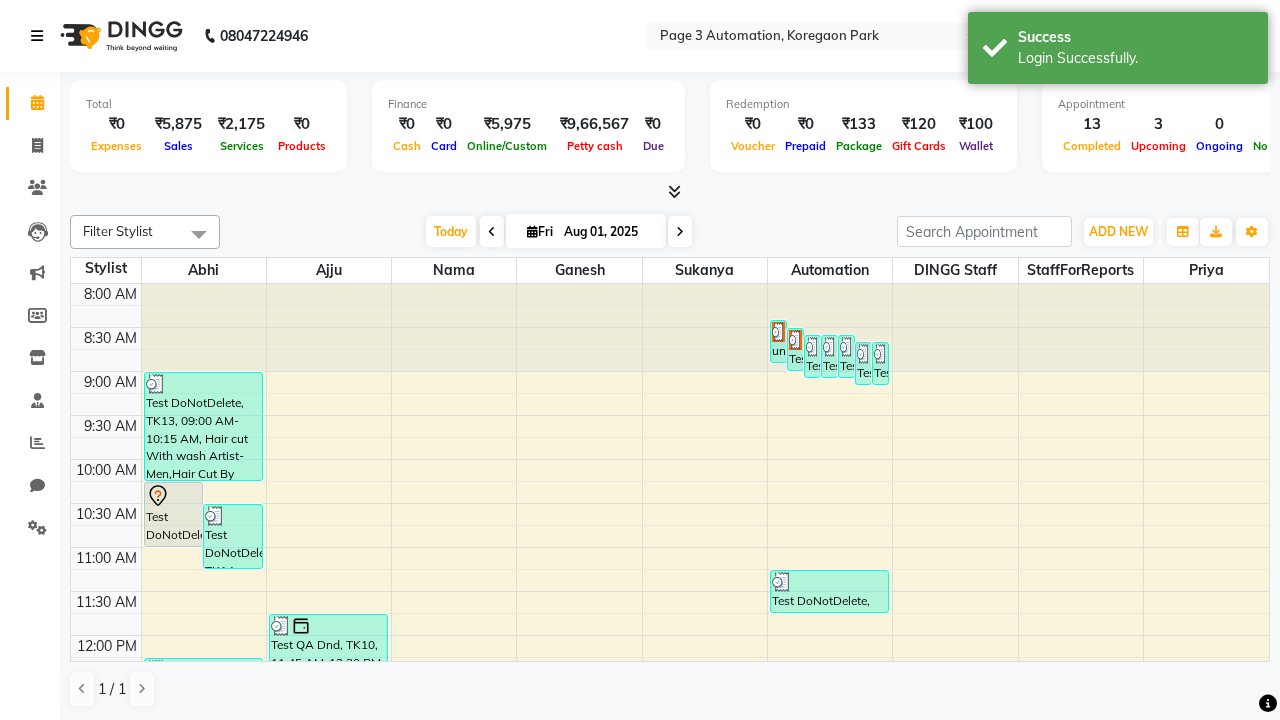 click at bounding box center [37, 36] 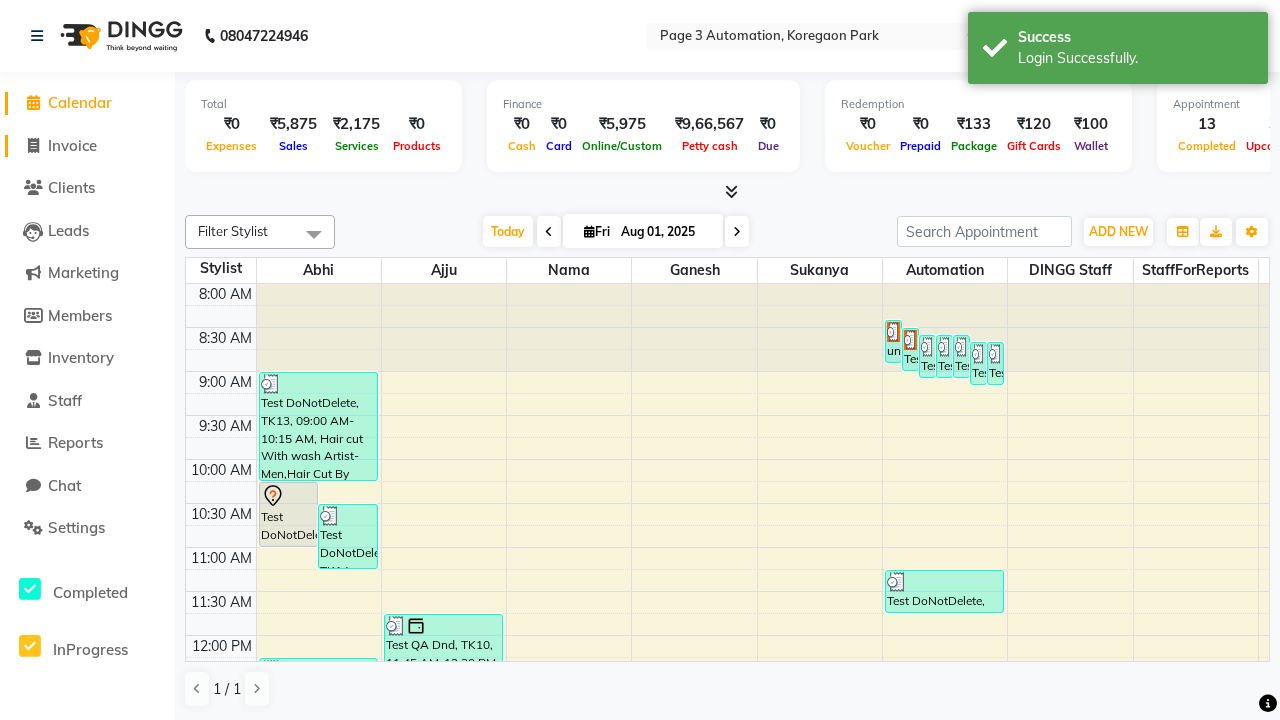 click on "Invoice" 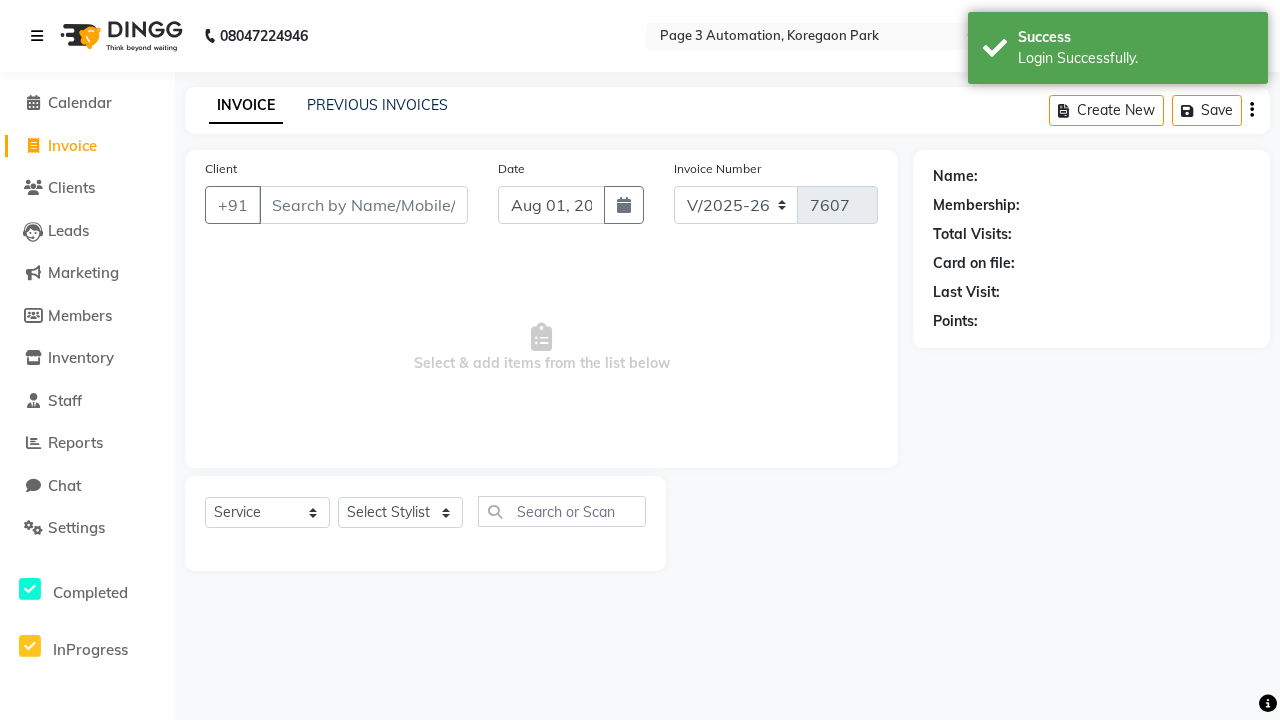 click at bounding box center [37, 36] 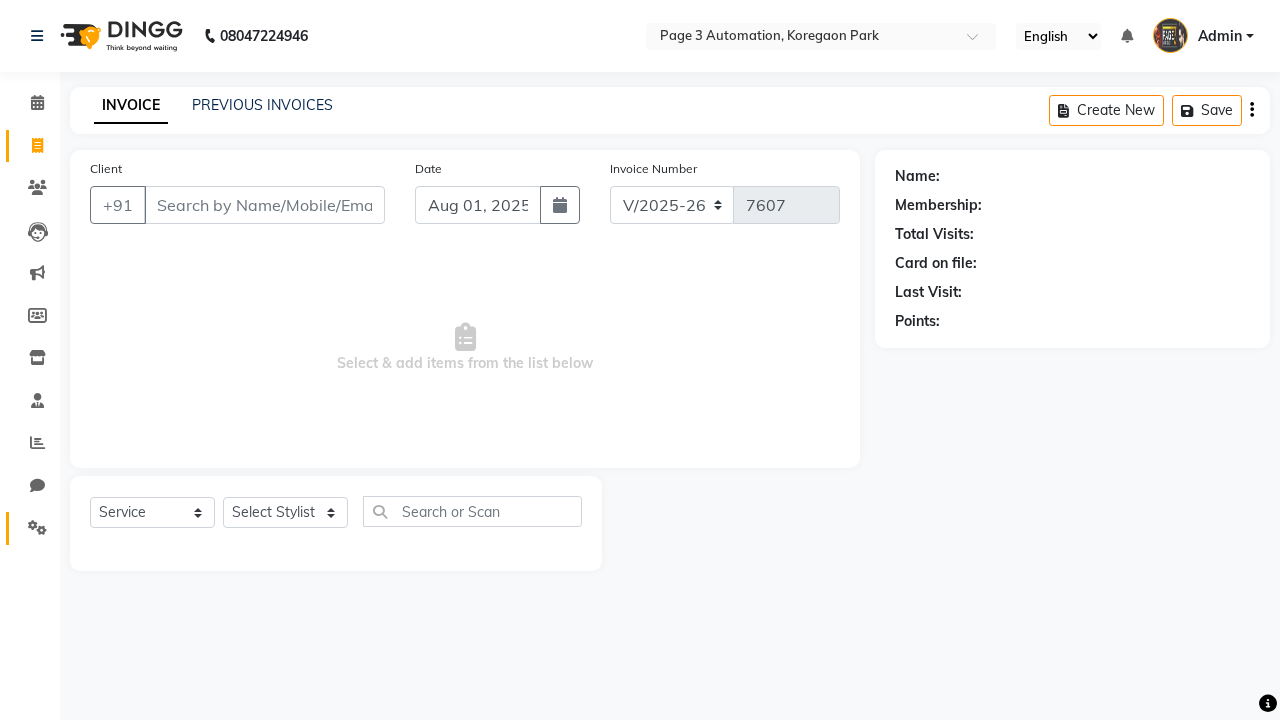 click 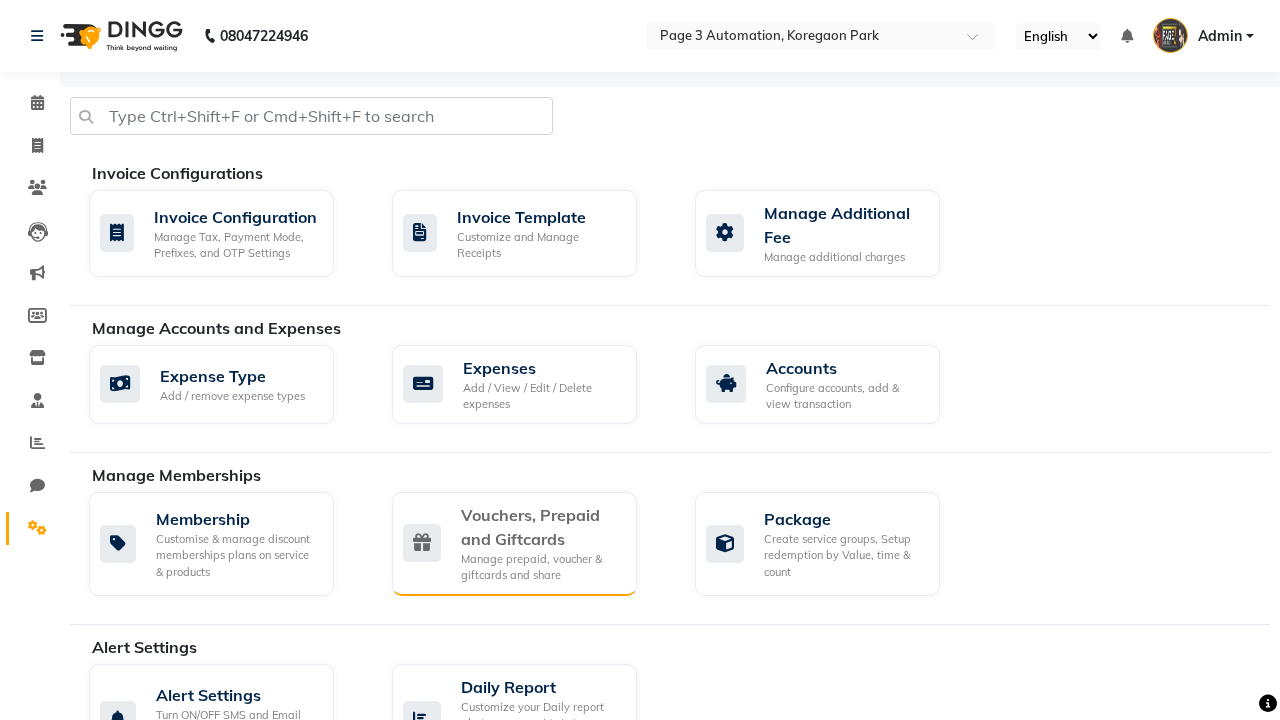 click on "Vouchers, Prepaid and Giftcards" 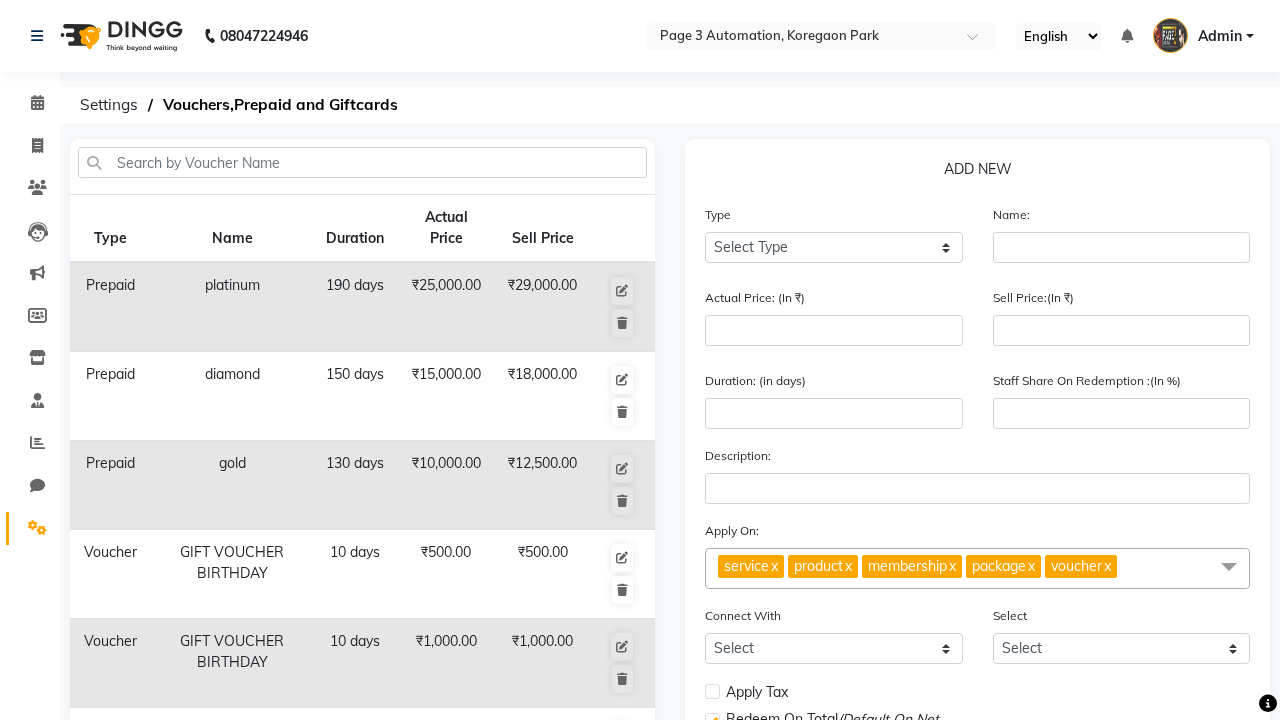 select on "V" 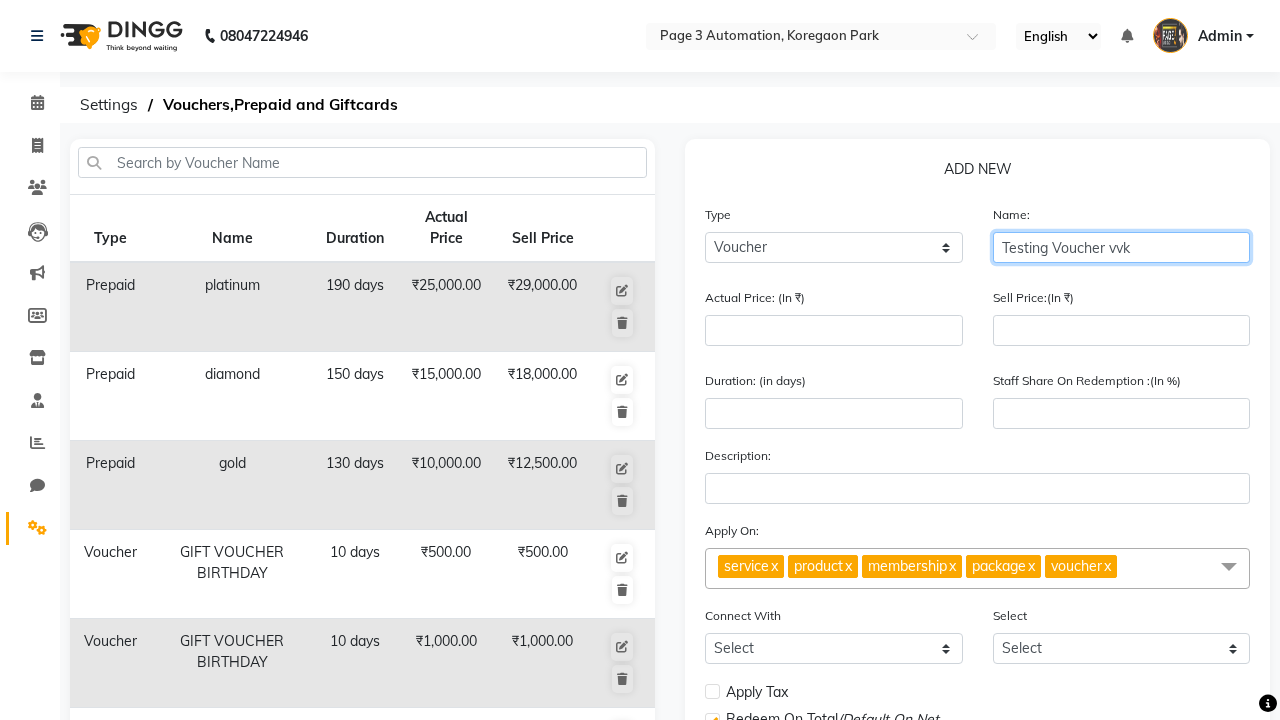 type on "Testing Voucher vvk" 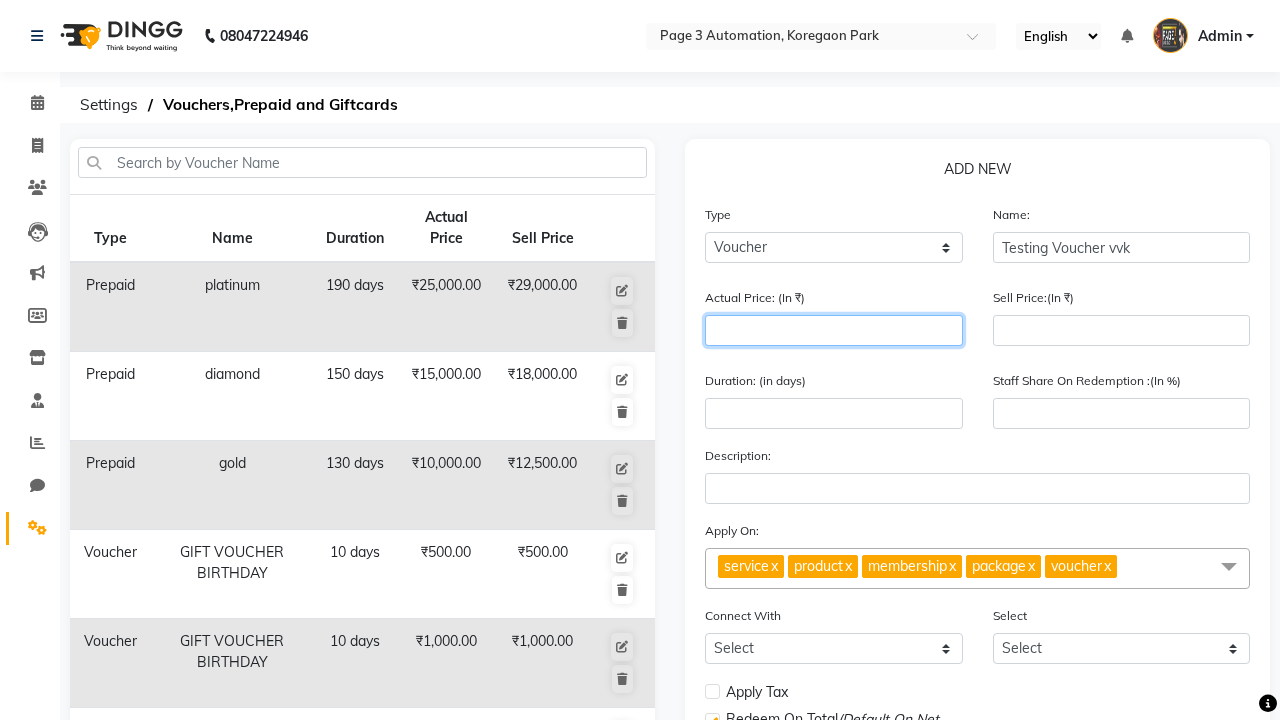 type on "1500" 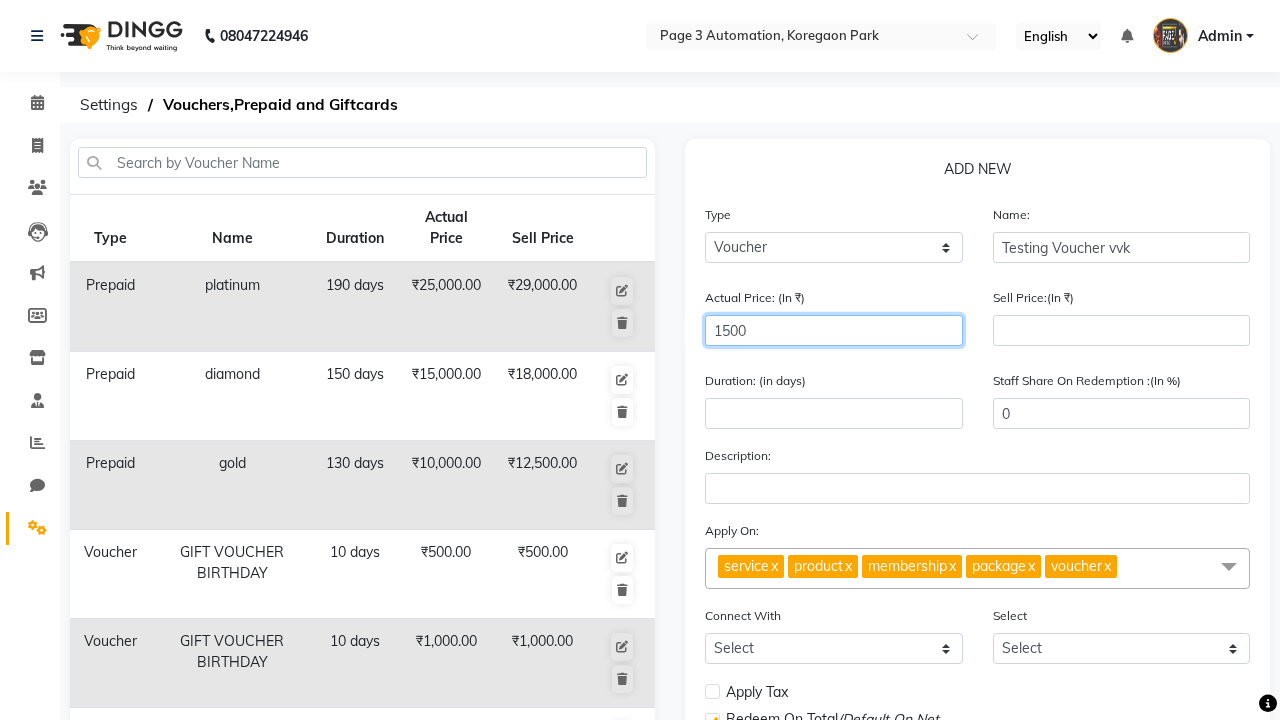 type on "1500" 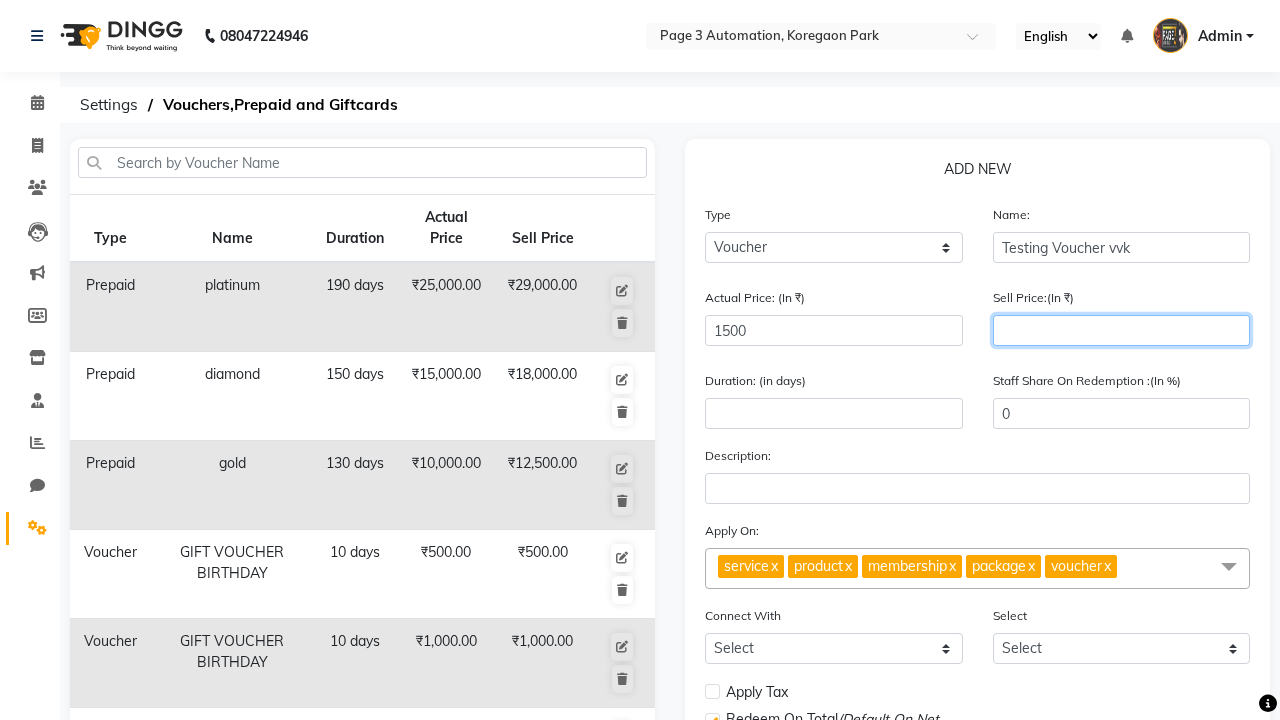 type on "1200" 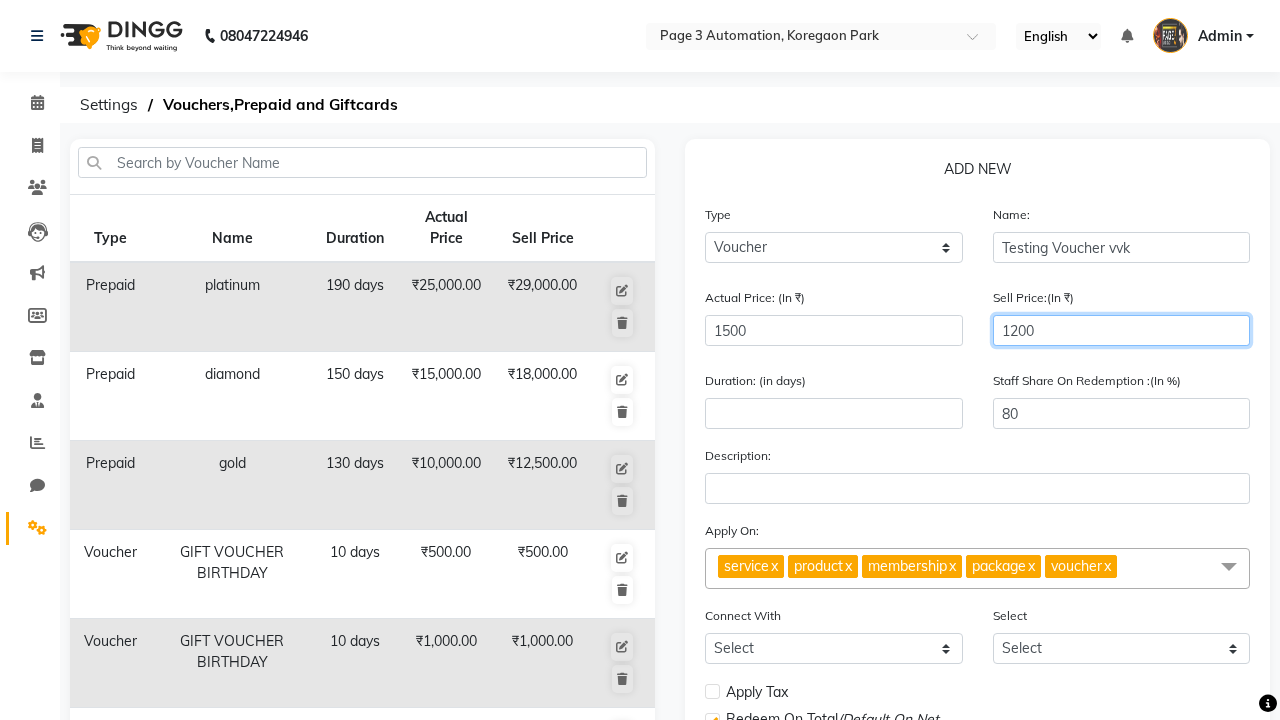 type on "1200" 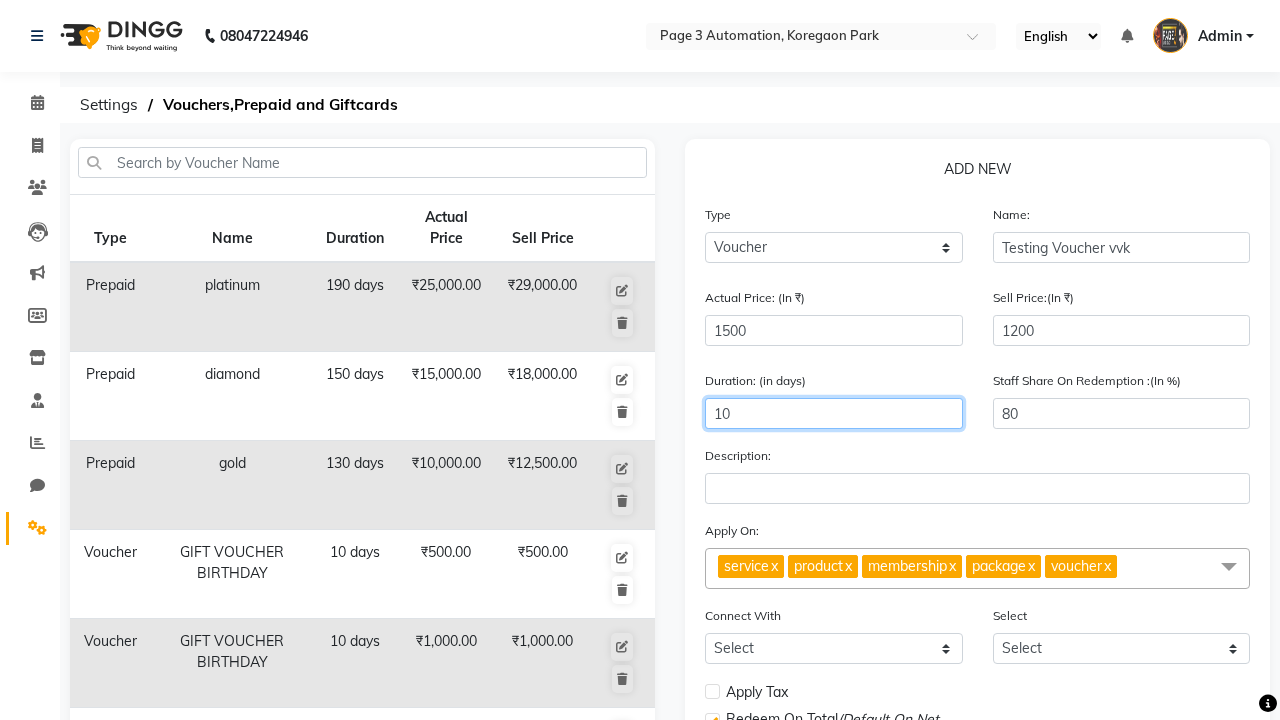 type on "10" 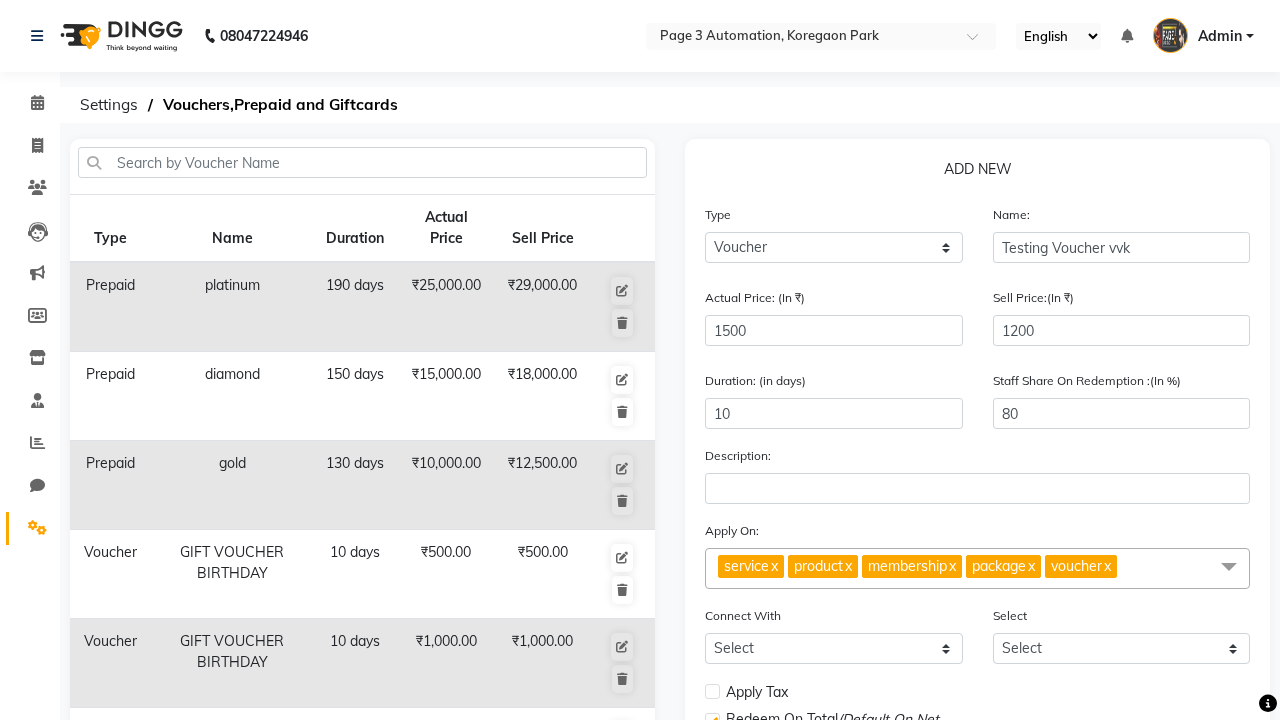 click on "Save" 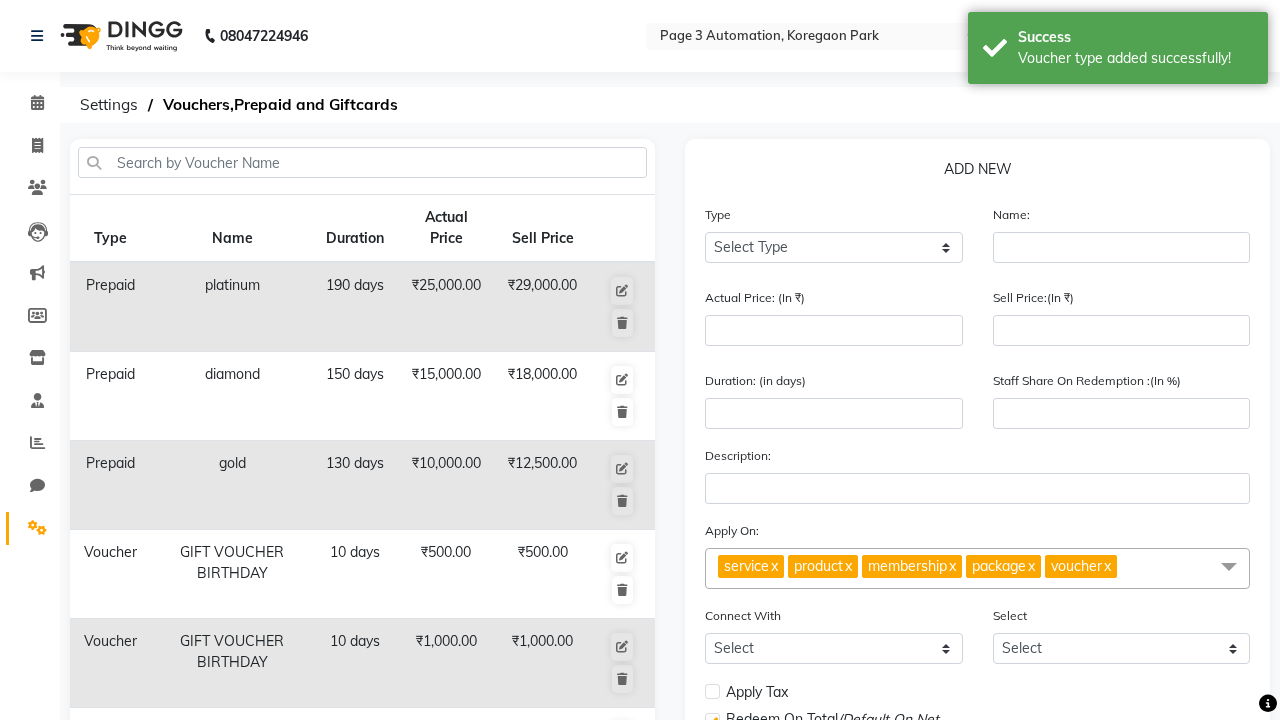 scroll, scrollTop: 497, scrollLeft: 0, axis: vertical 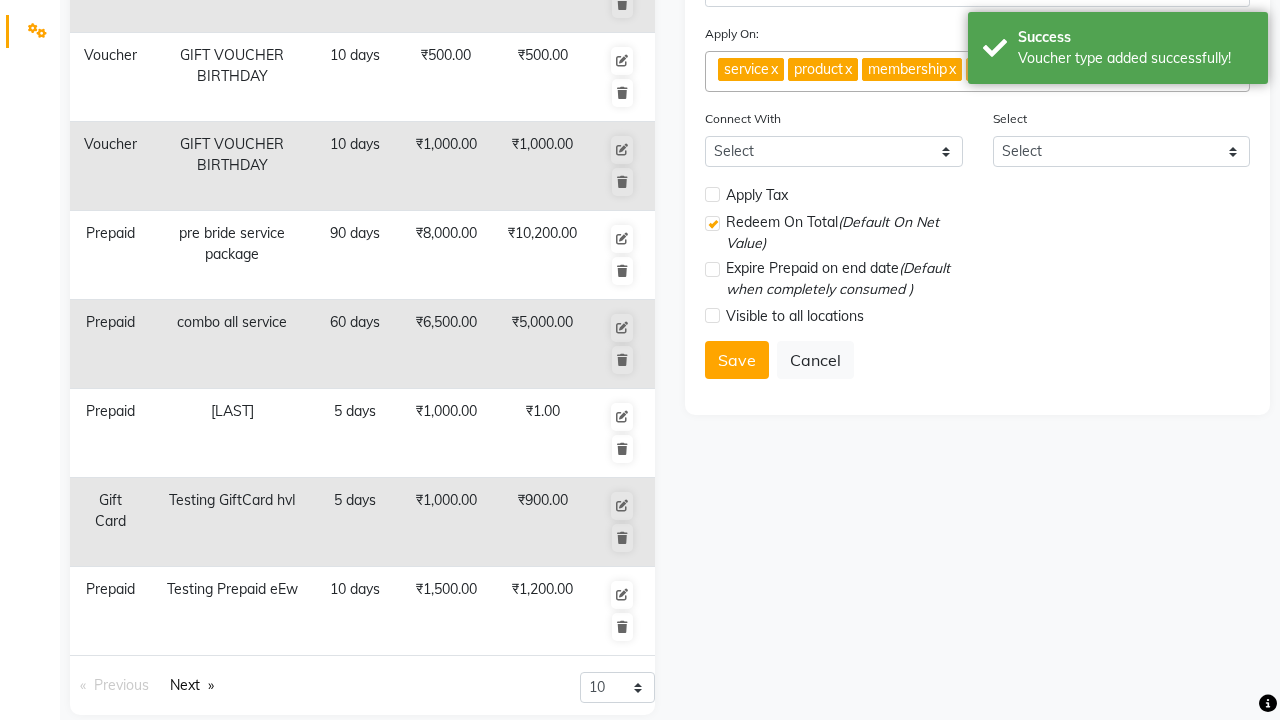 click on "Voucher type added successfully!" at bounding box center [1135, 58] 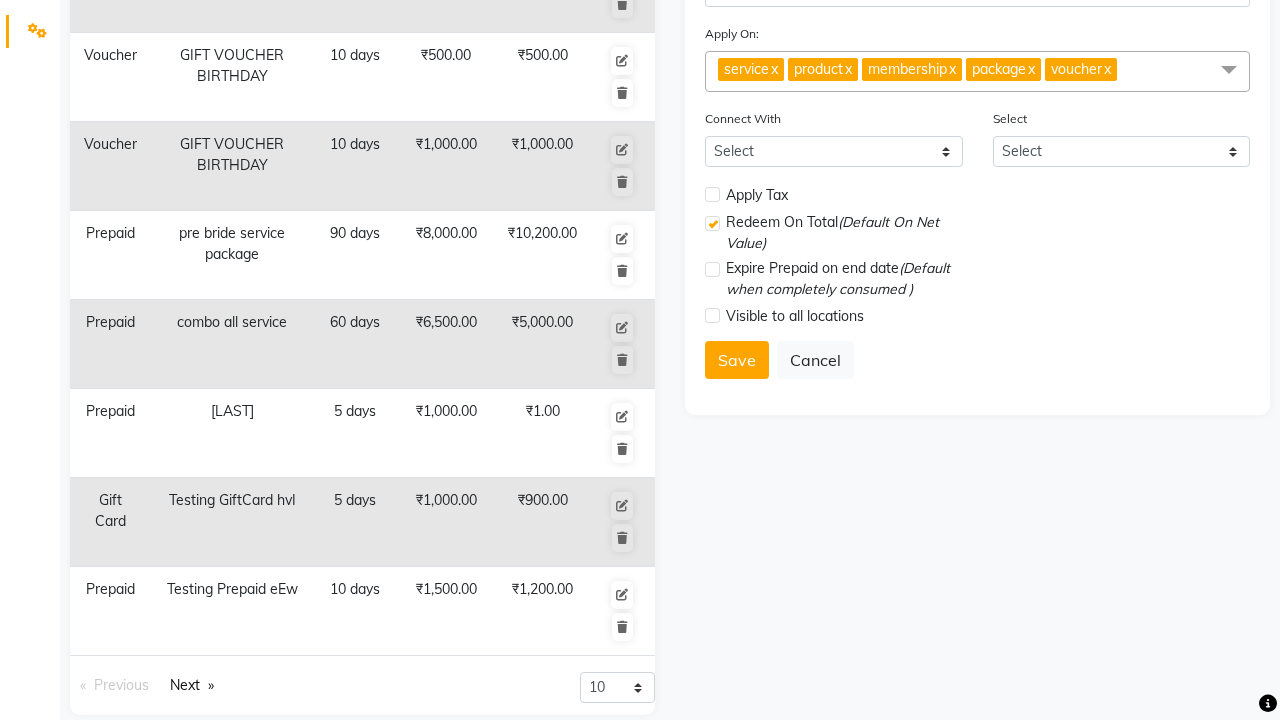 click at bounding box center [37, -461] 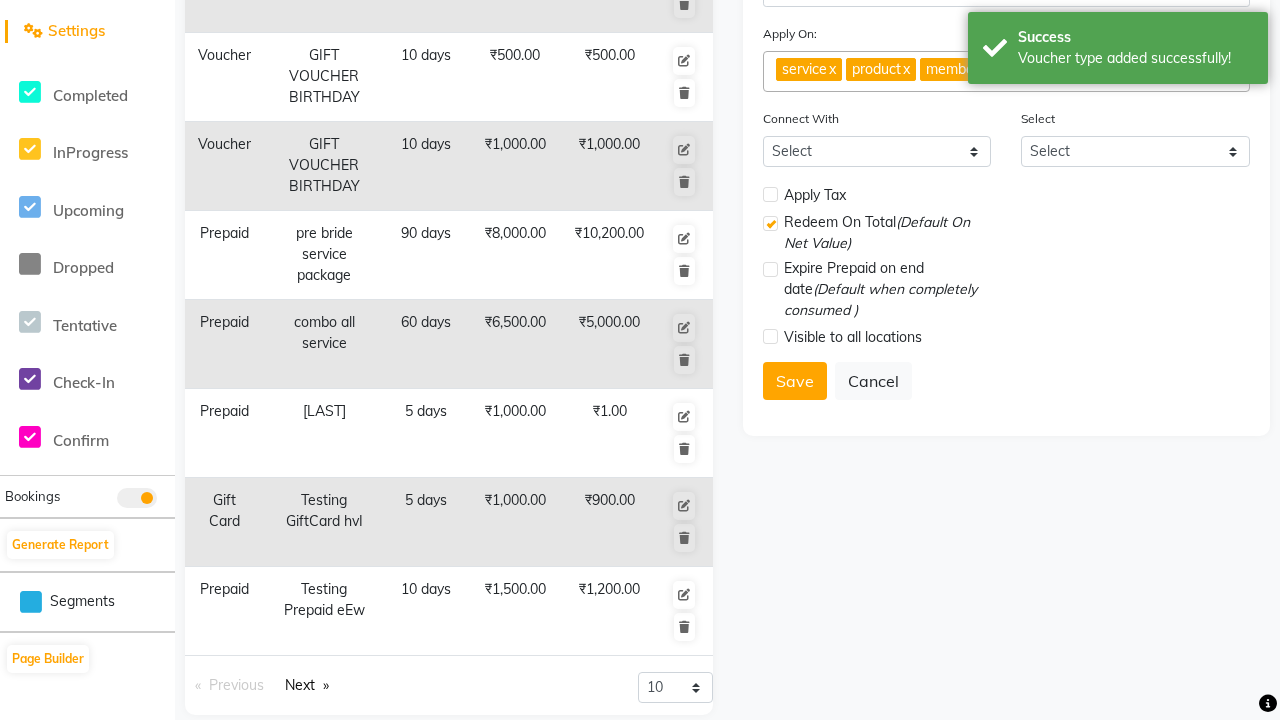scroll, scrollTop: 0, scrollLeft: 0, axis: both 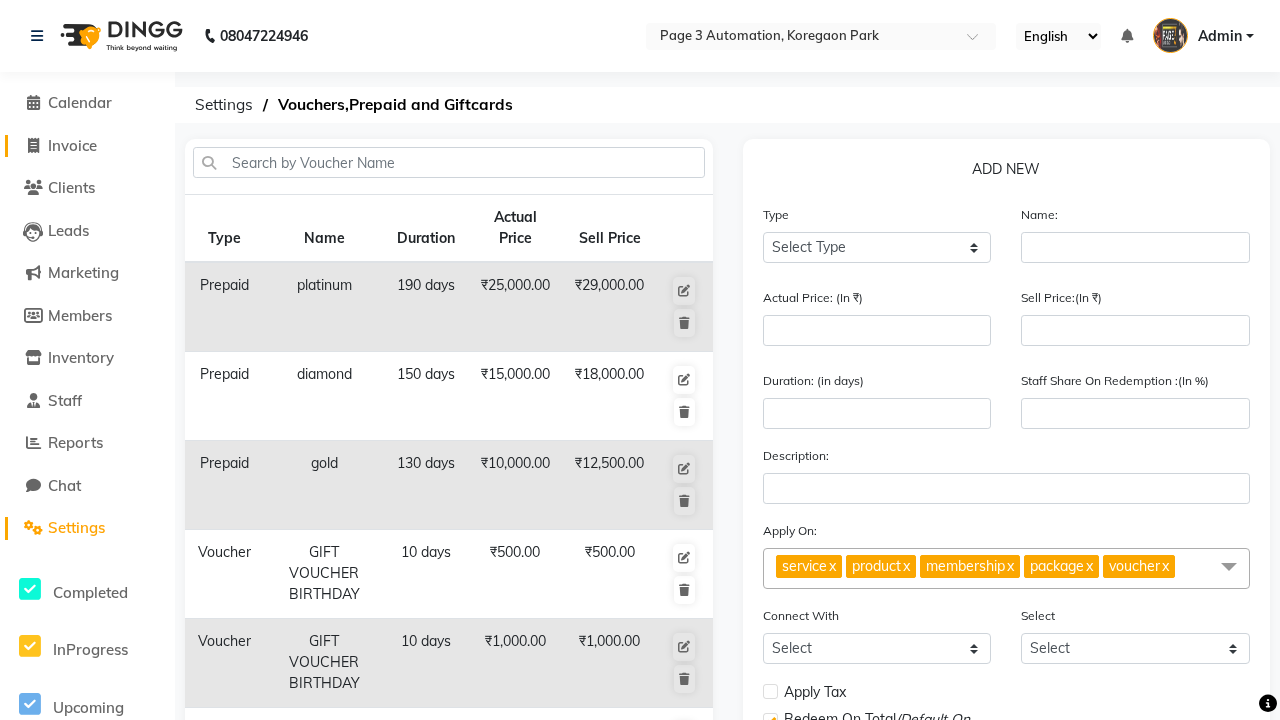 click on "Invoice" 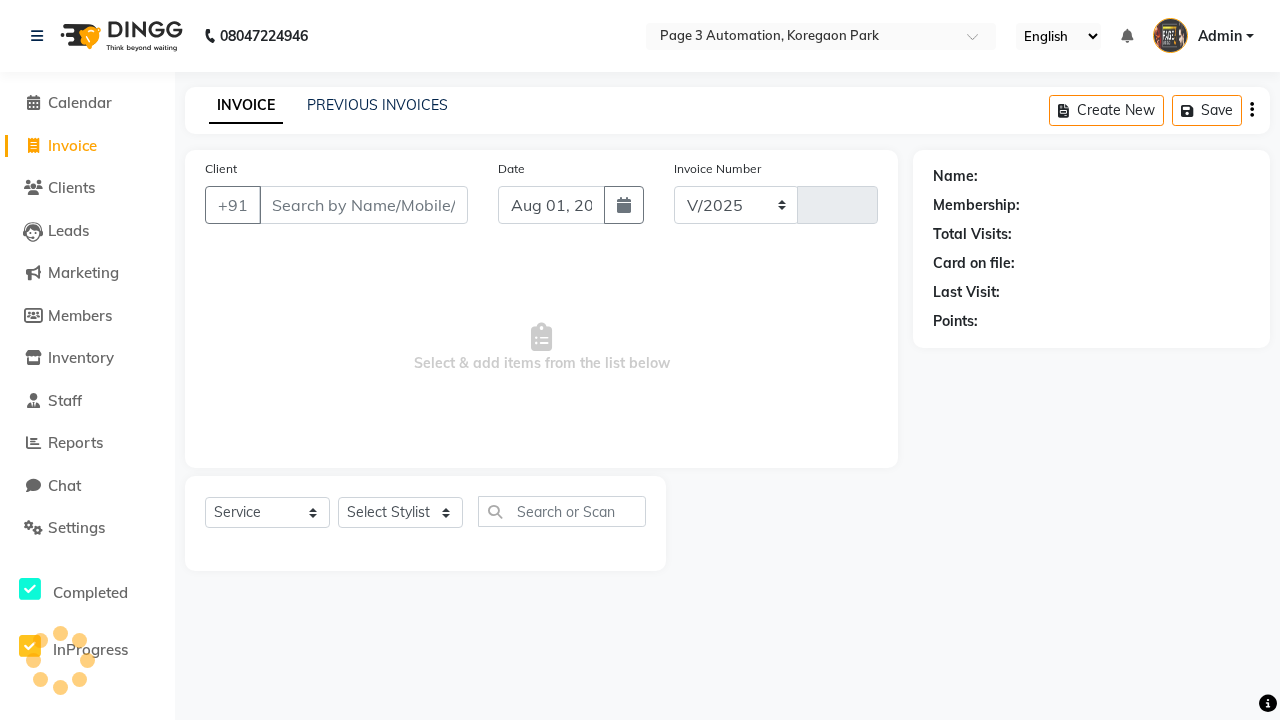 select on "2774" 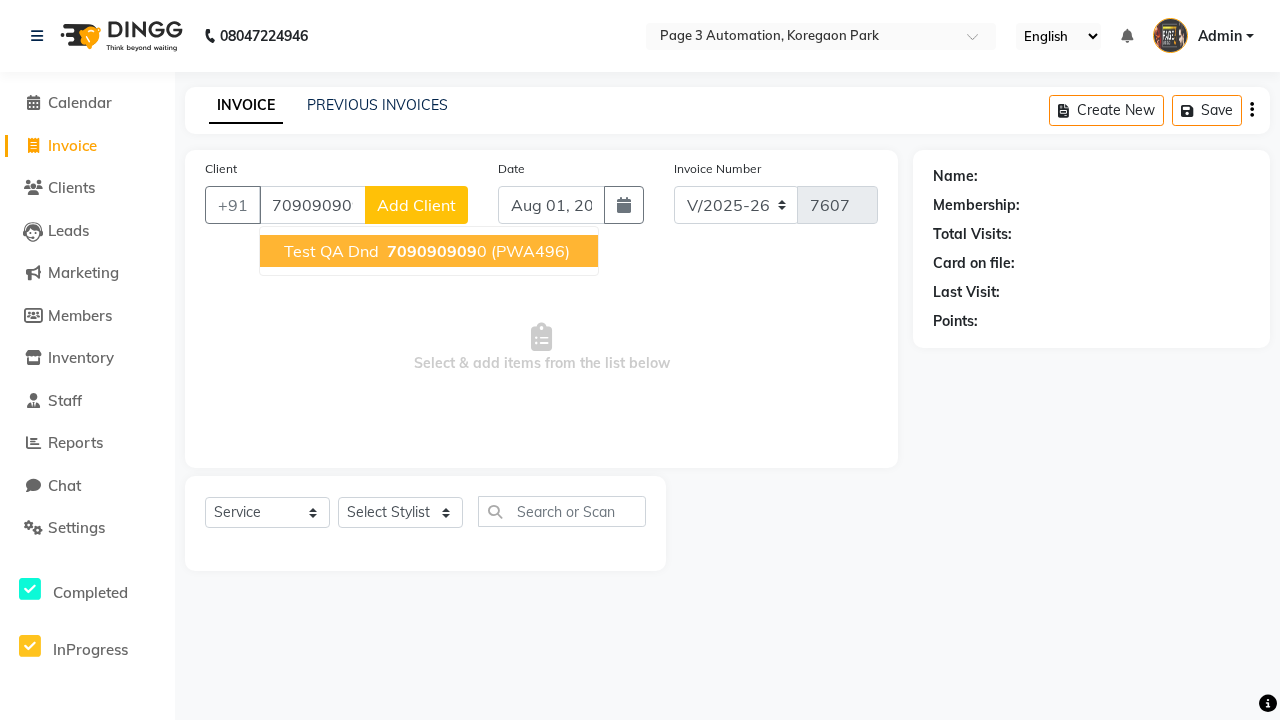 click on "709090909" at bounding box center [432, 251] 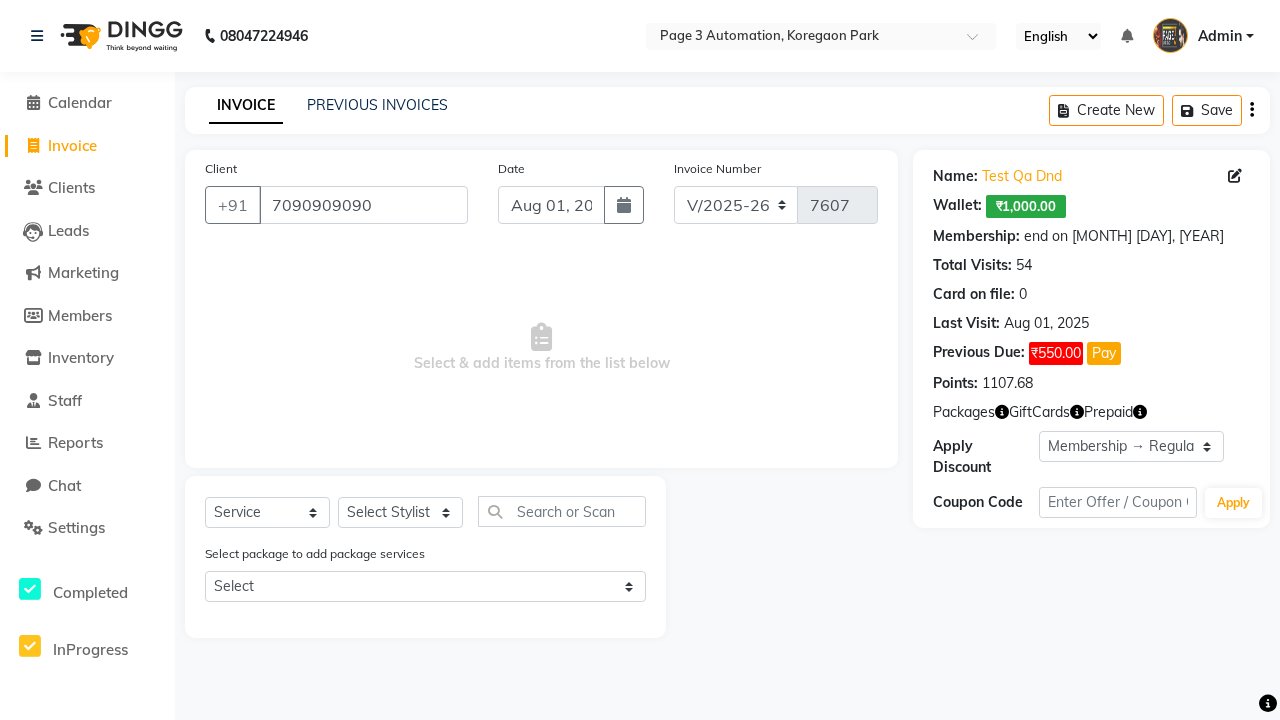 select on "0:" 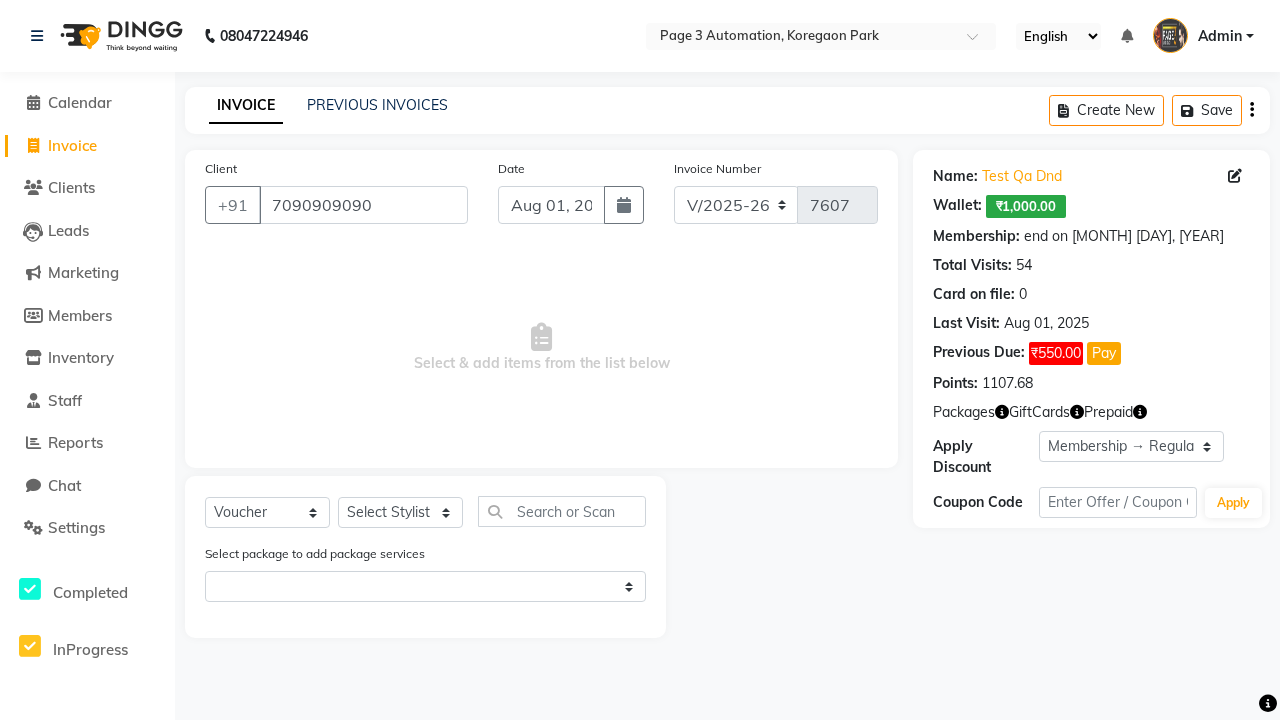 select on "71572" 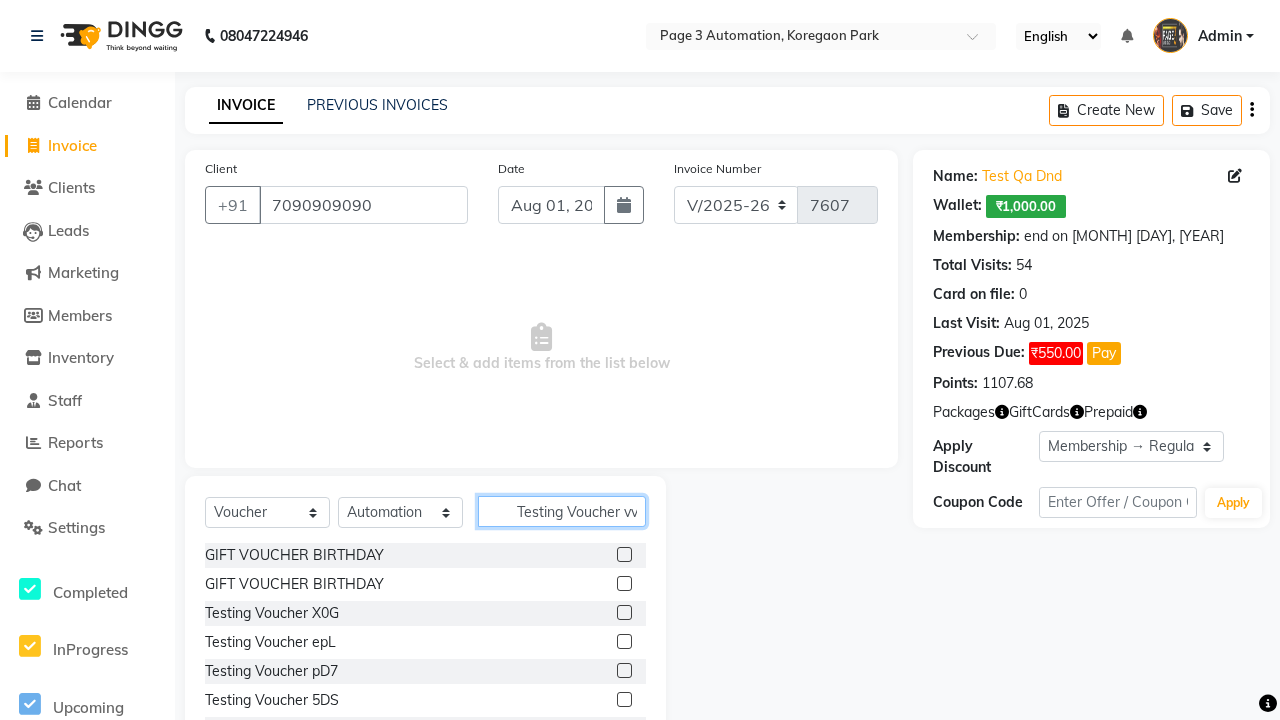 scroll, scrollTop: 0, scrollLeft: 8, axis: horizontal 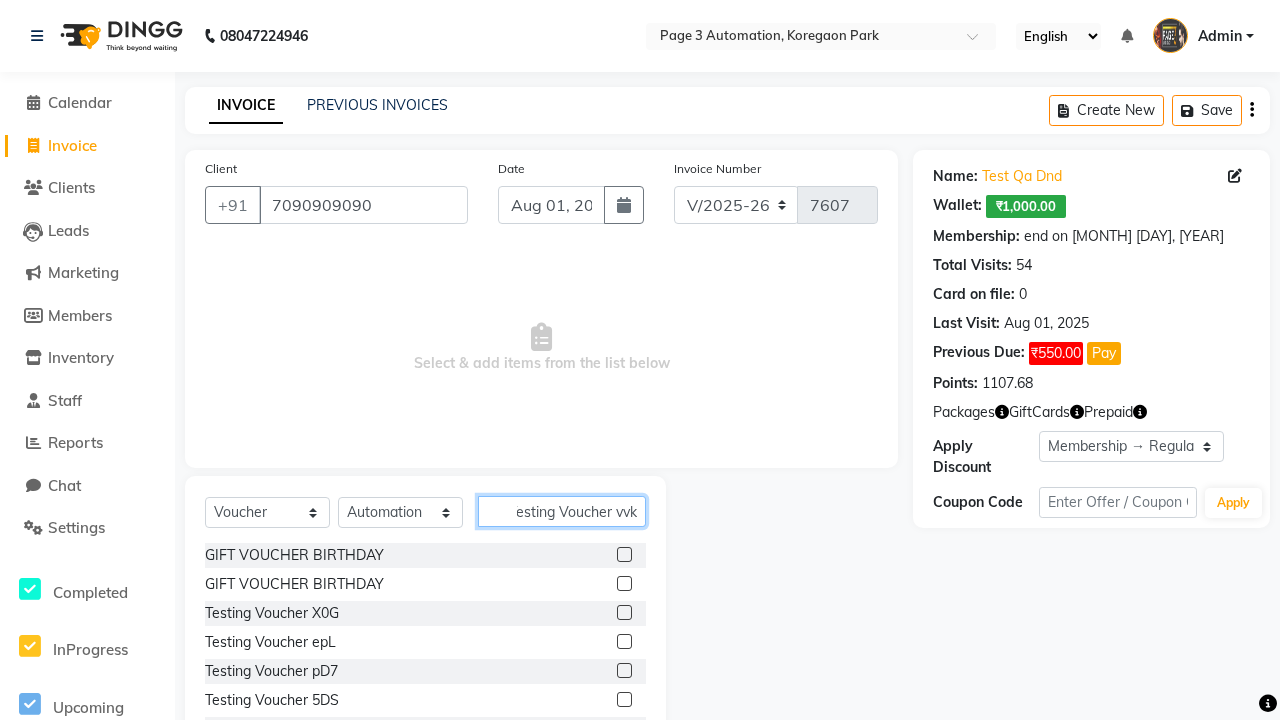 type on "Testing Voucher vvk" 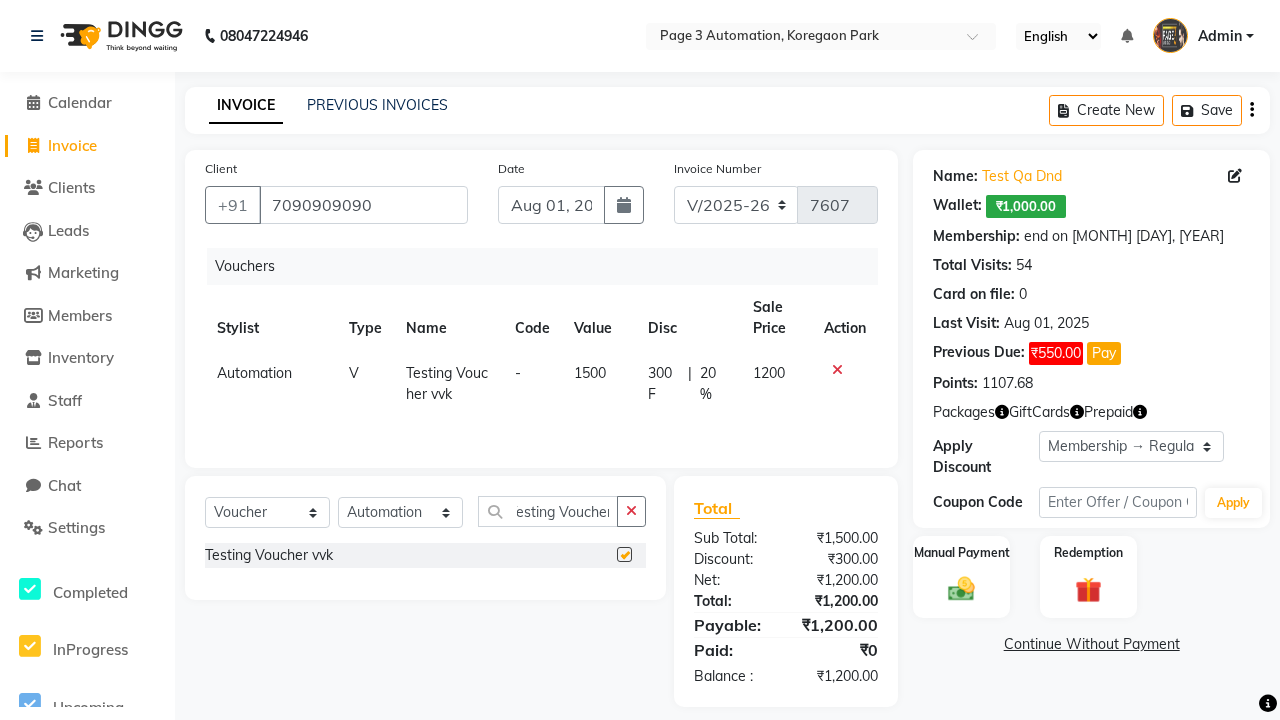 scroll, scrollTop: 0, scrollLeft: 0, axis: both 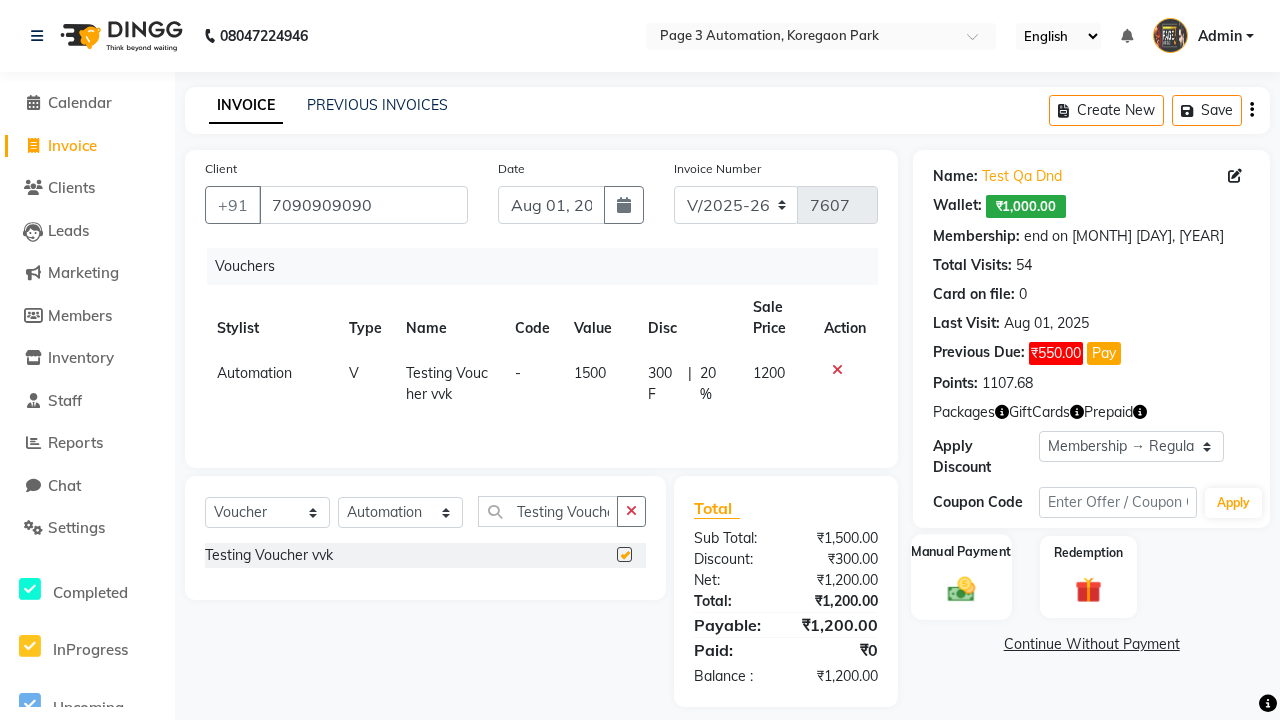 click 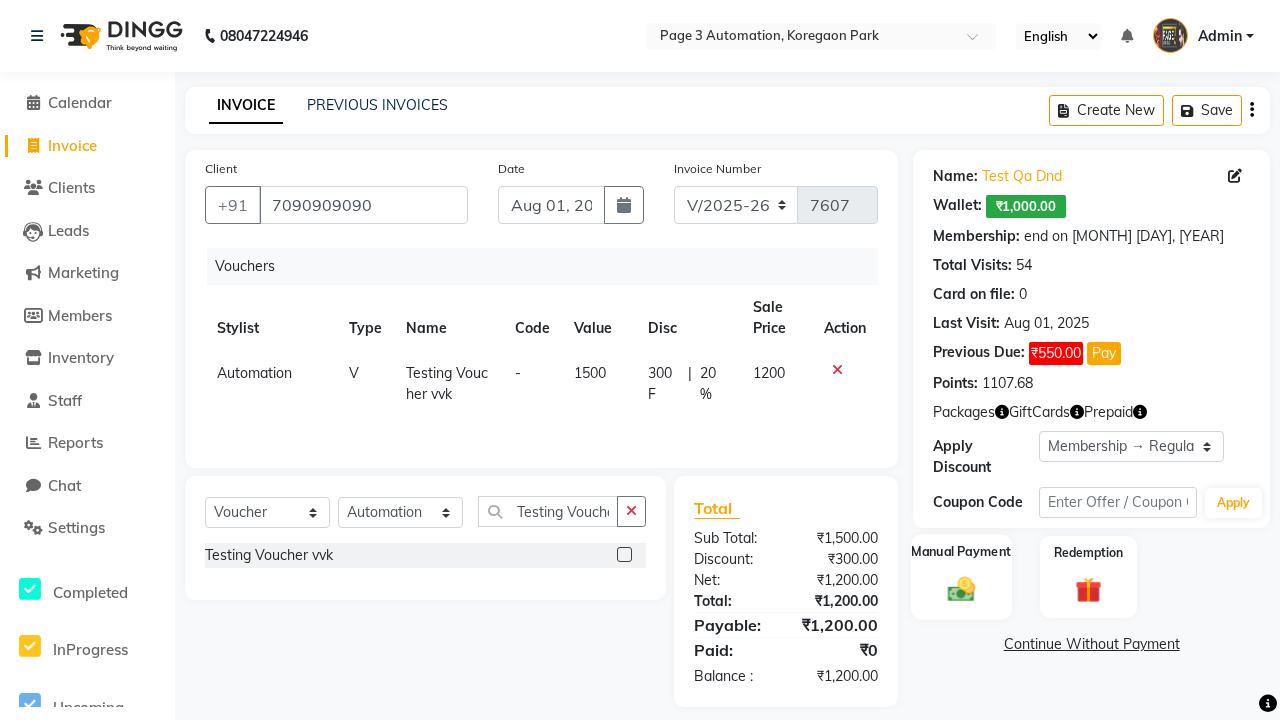 checkbox on "false" 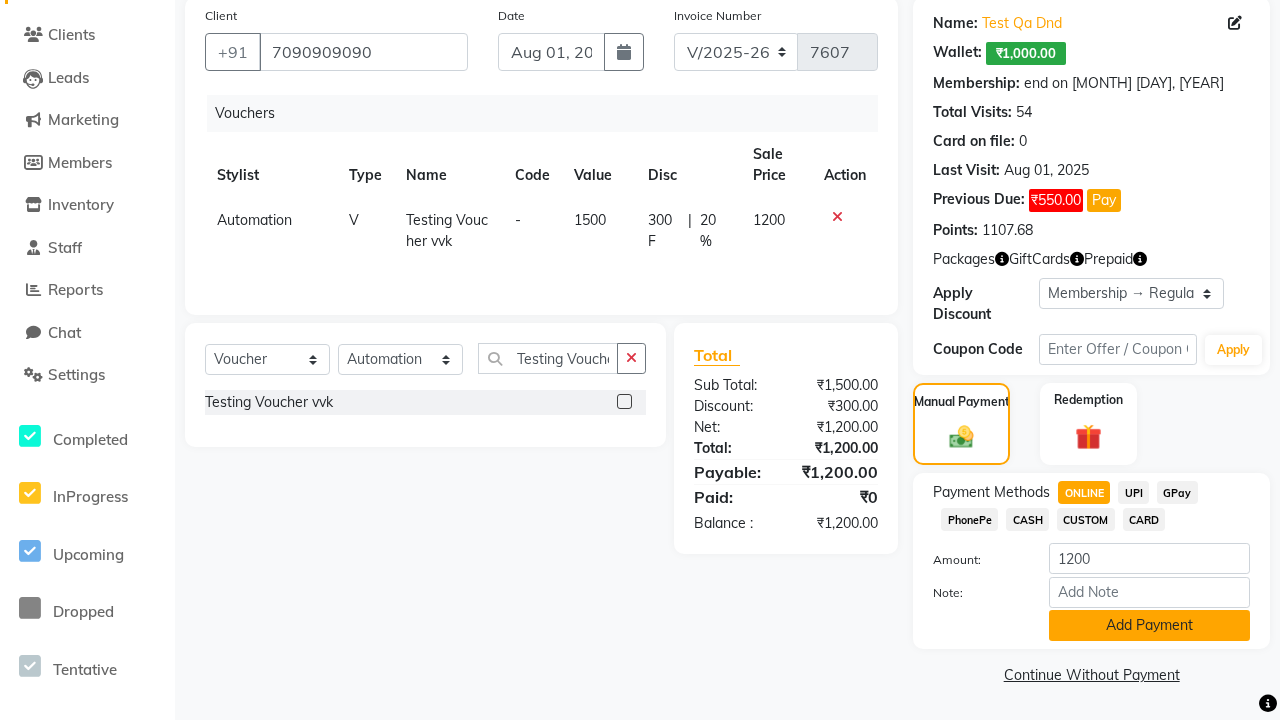 click on "Add Payment" 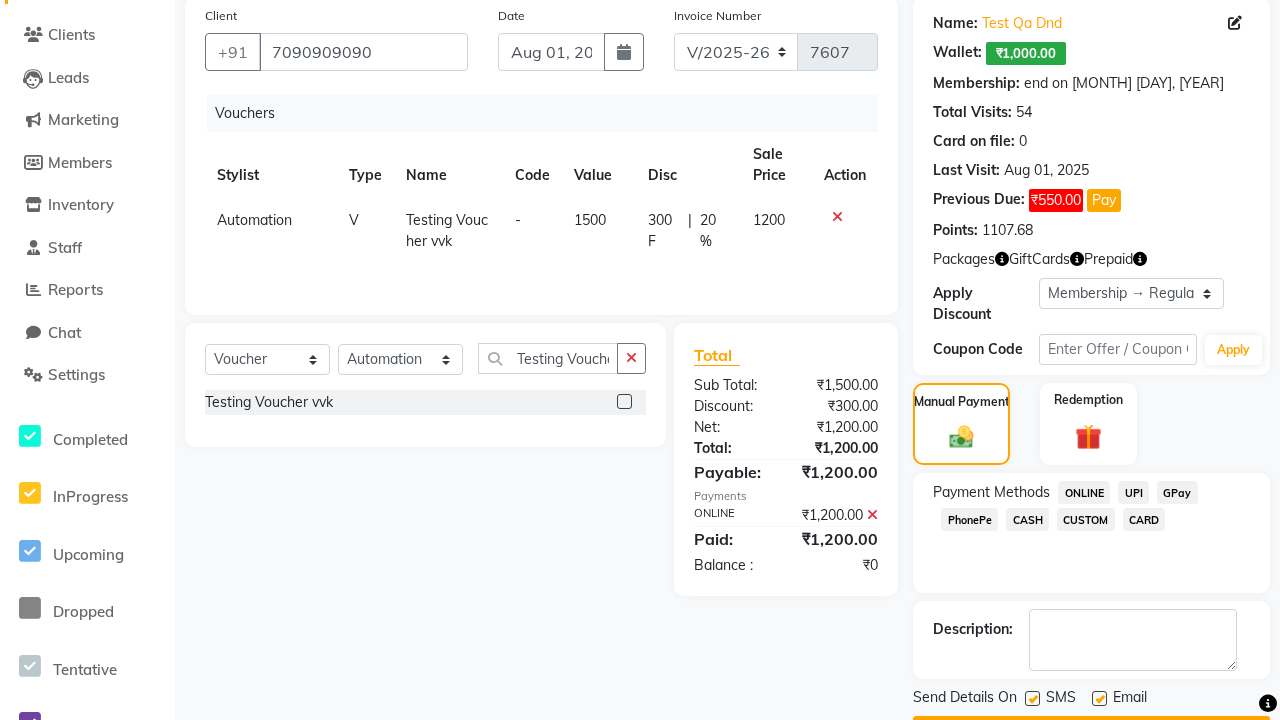 click 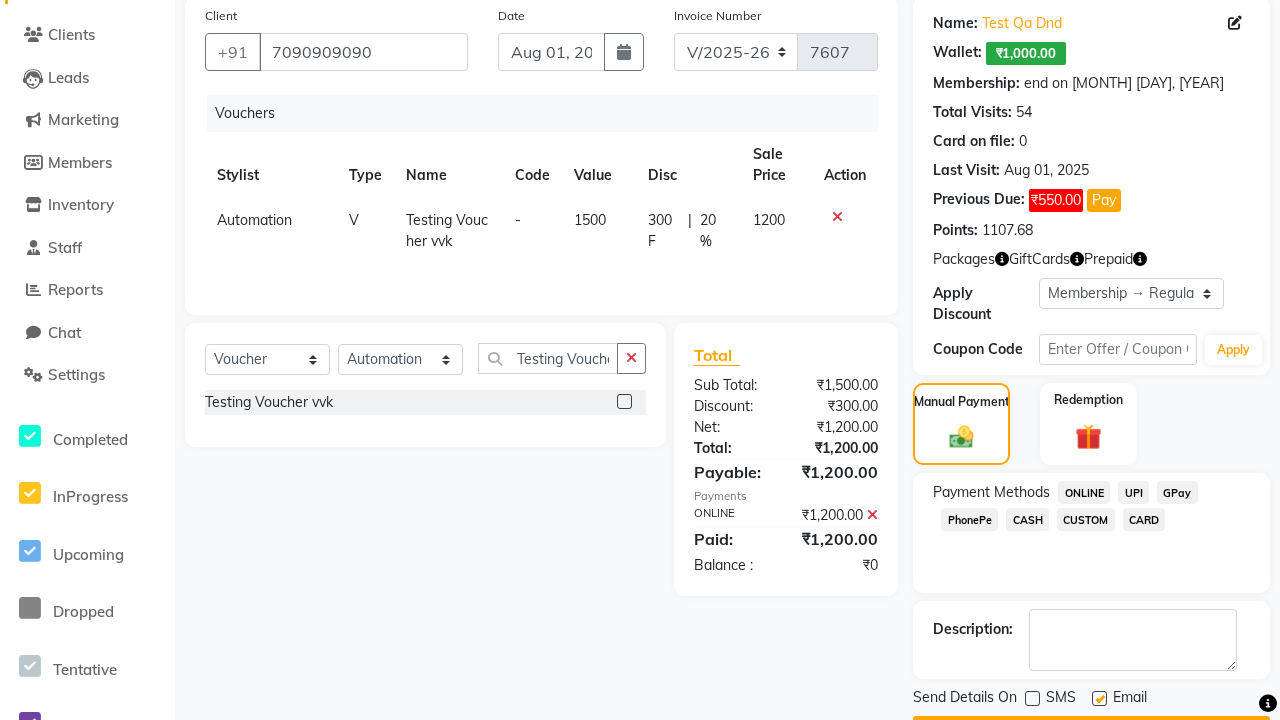 click 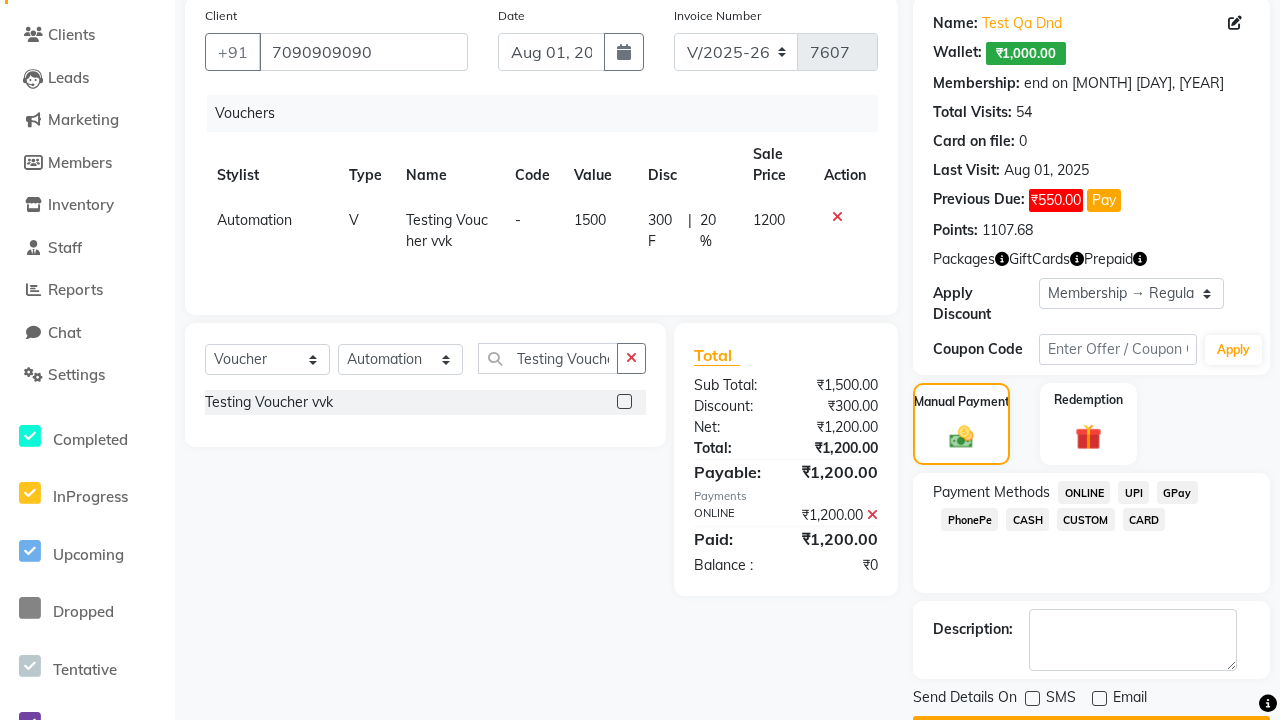 click on "Checkout" 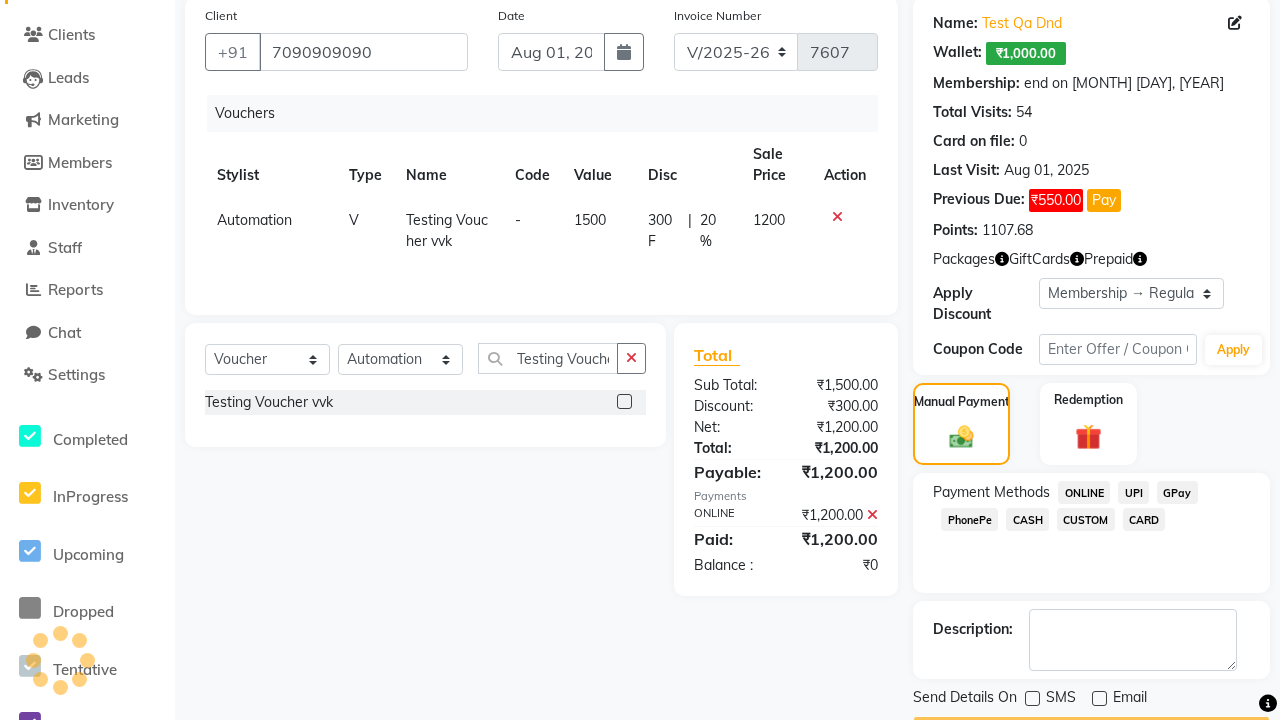 scroll, scrollTop: 180, scrollLeft: 0, axis: vertical 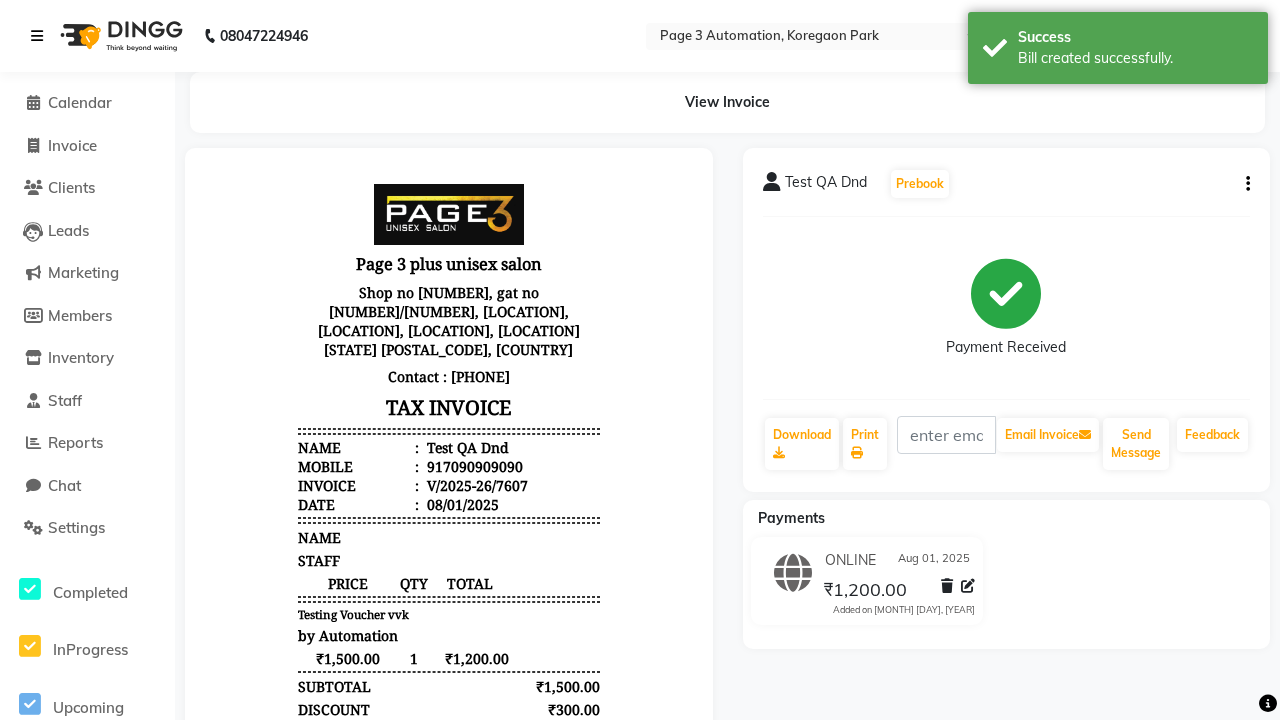 click on "Bill created successfully." at bounding box center (1135, 58) 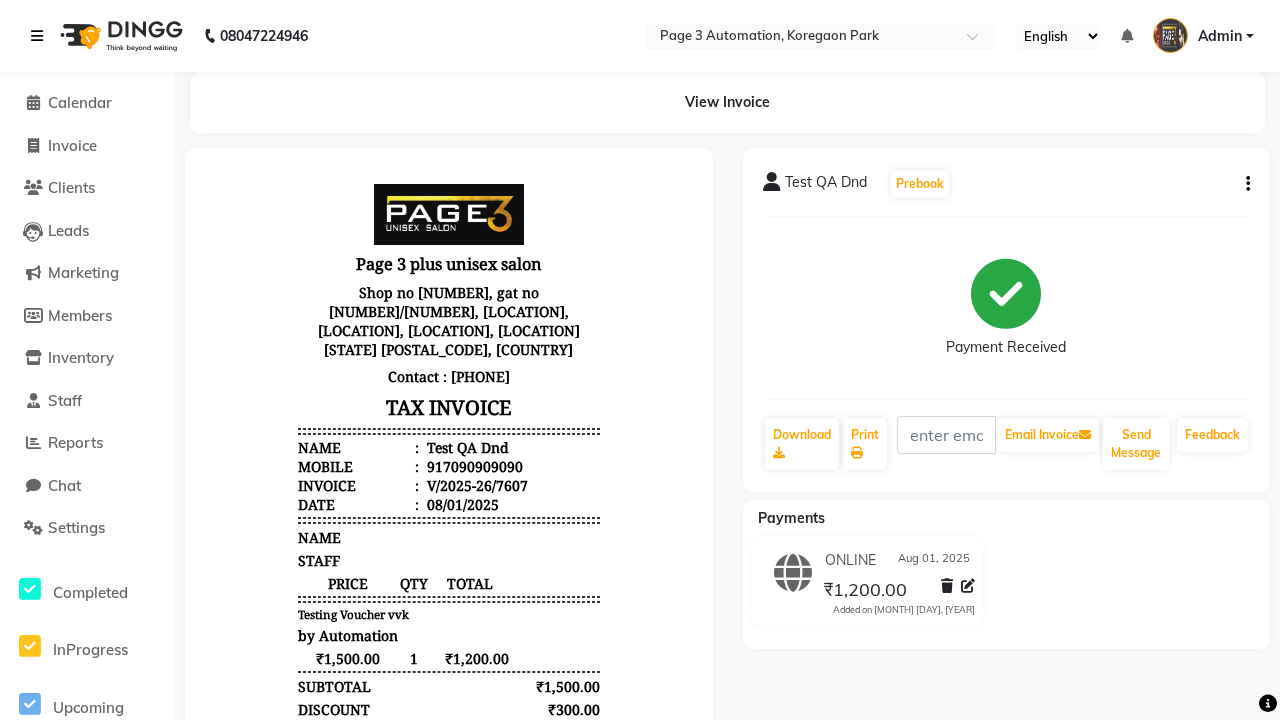 click at bounding box center (37, 36) 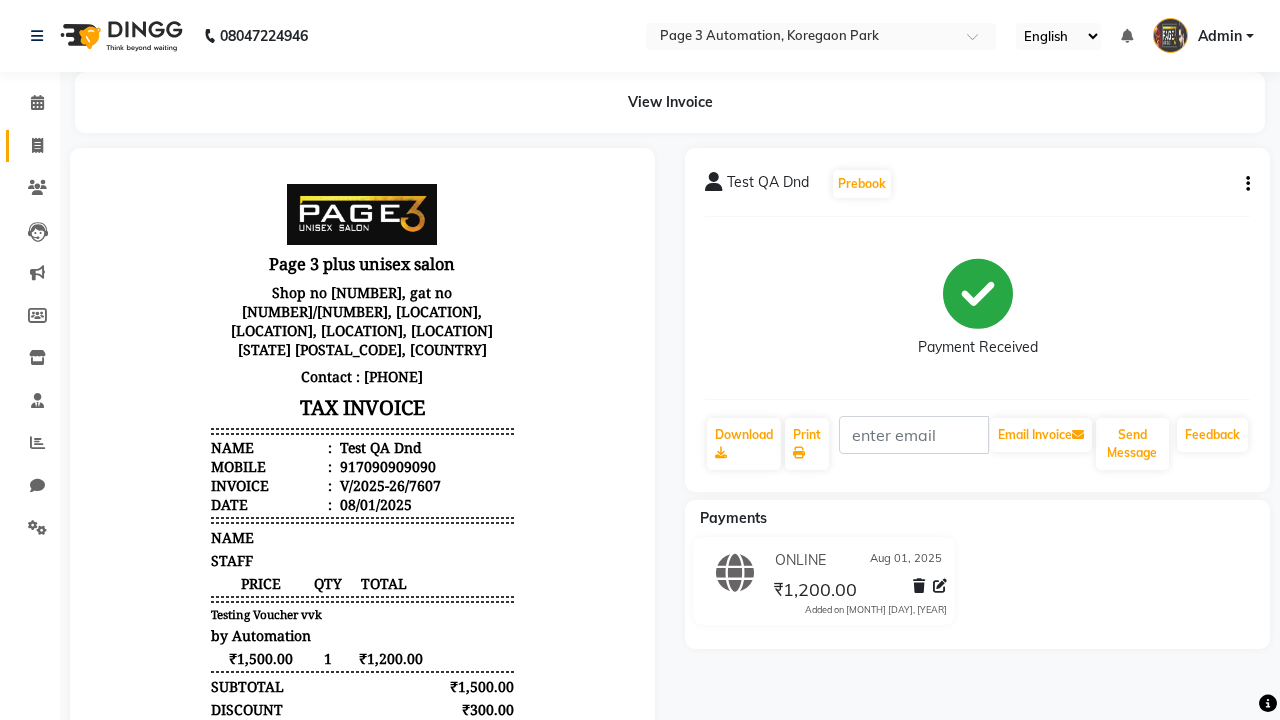 click 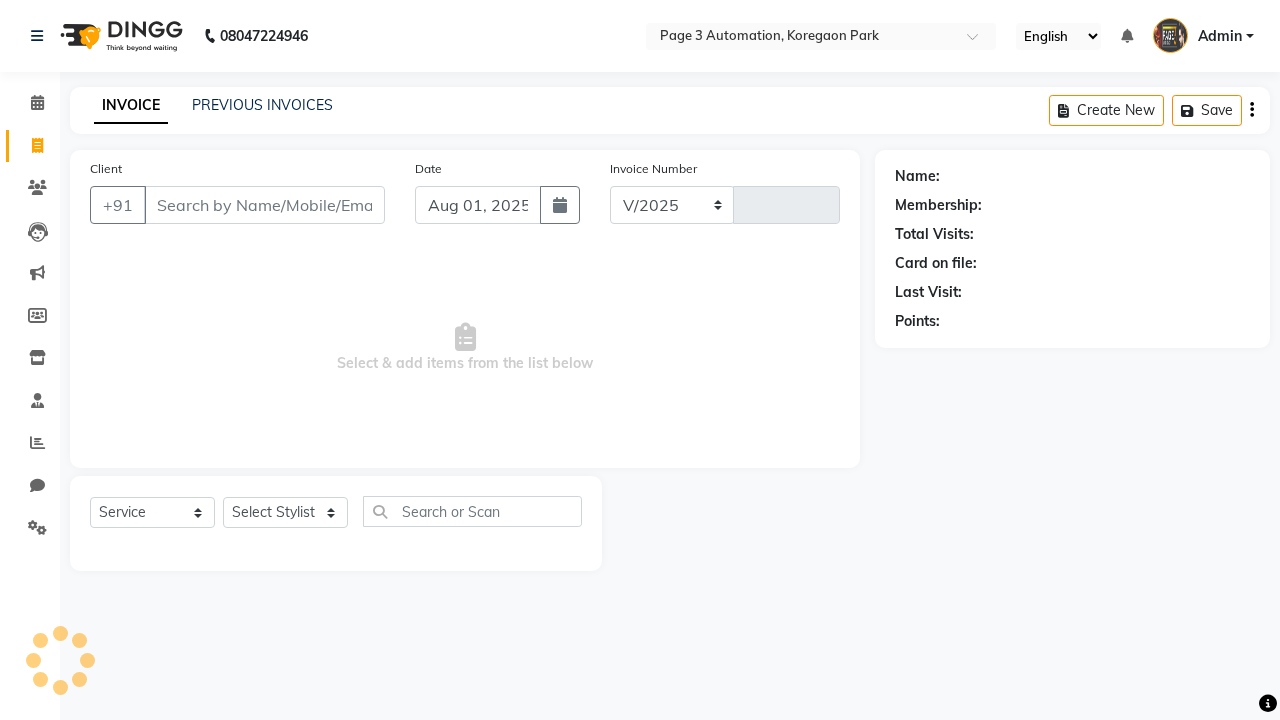 select on "2774" 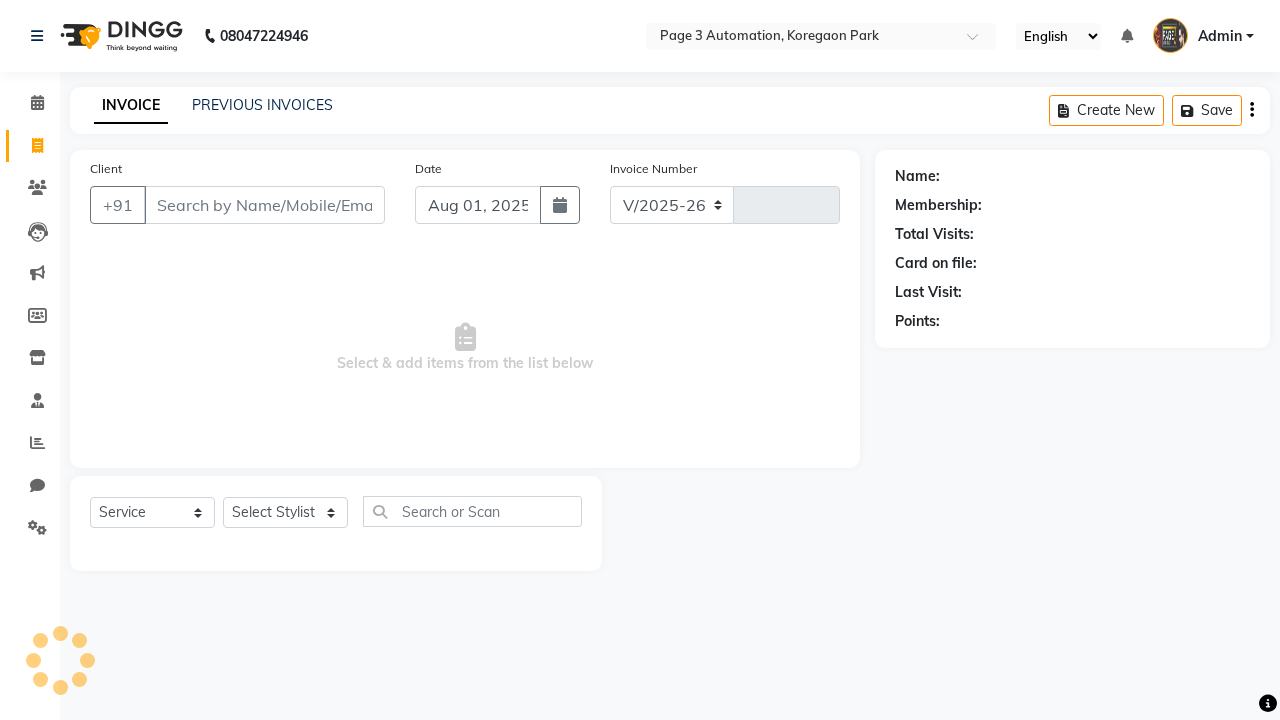 type on "7608" 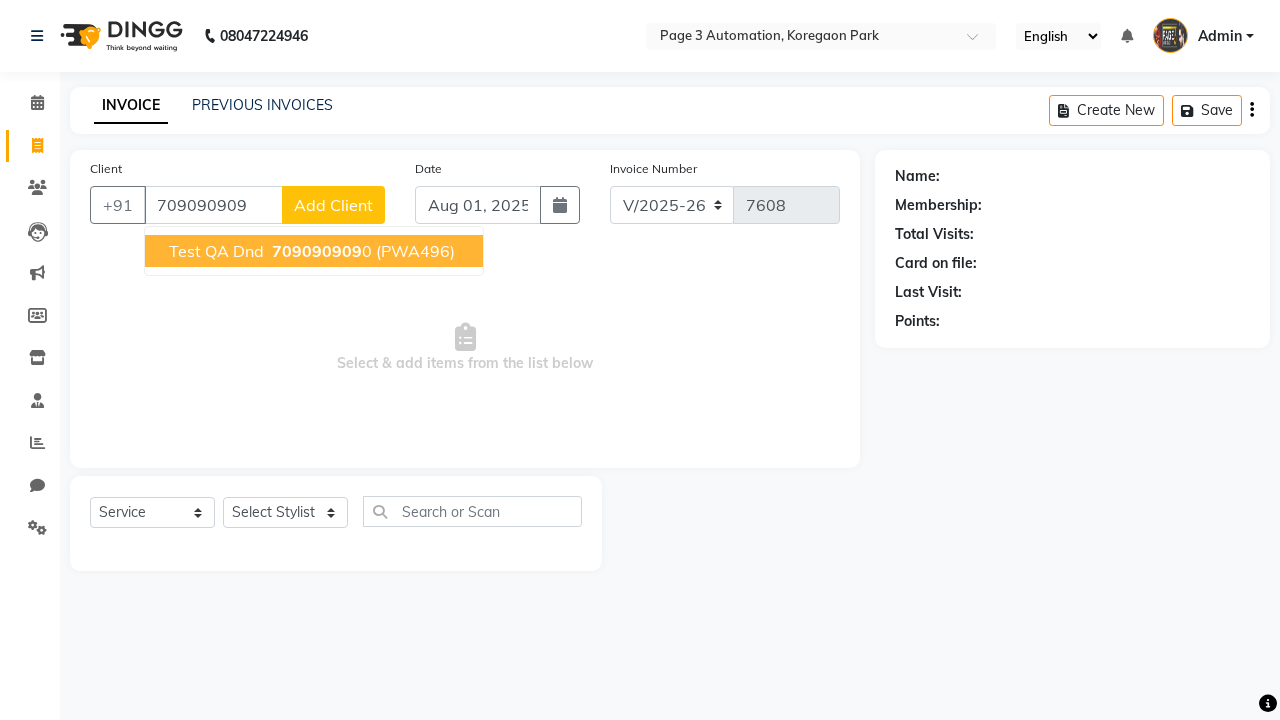 click on "709090909" at bounding box center (317, 251) 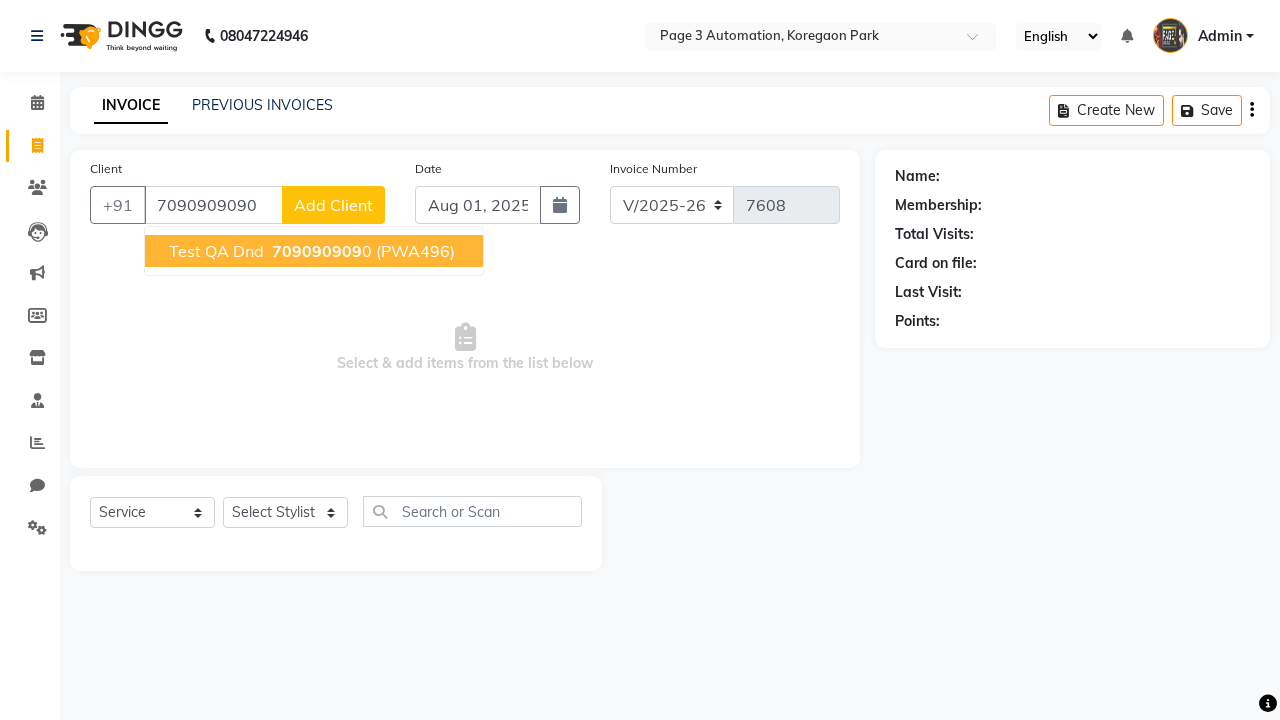 type on "7090909090" 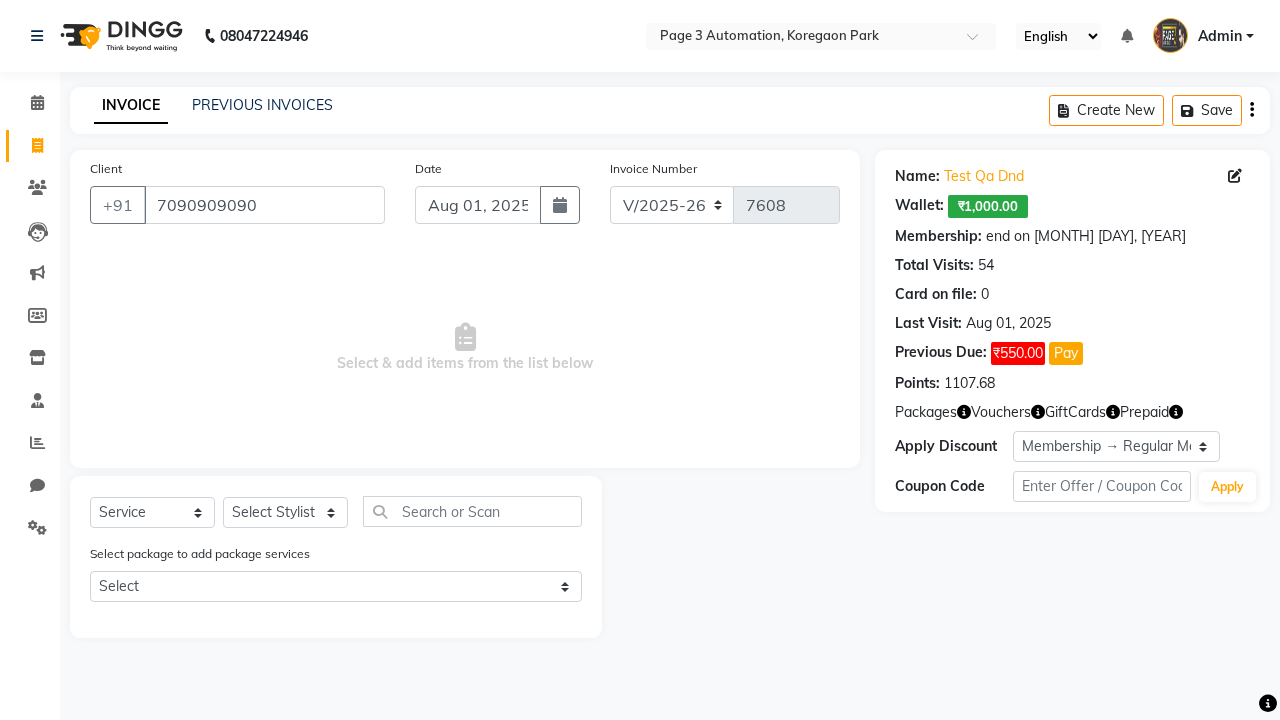 select on "0:" 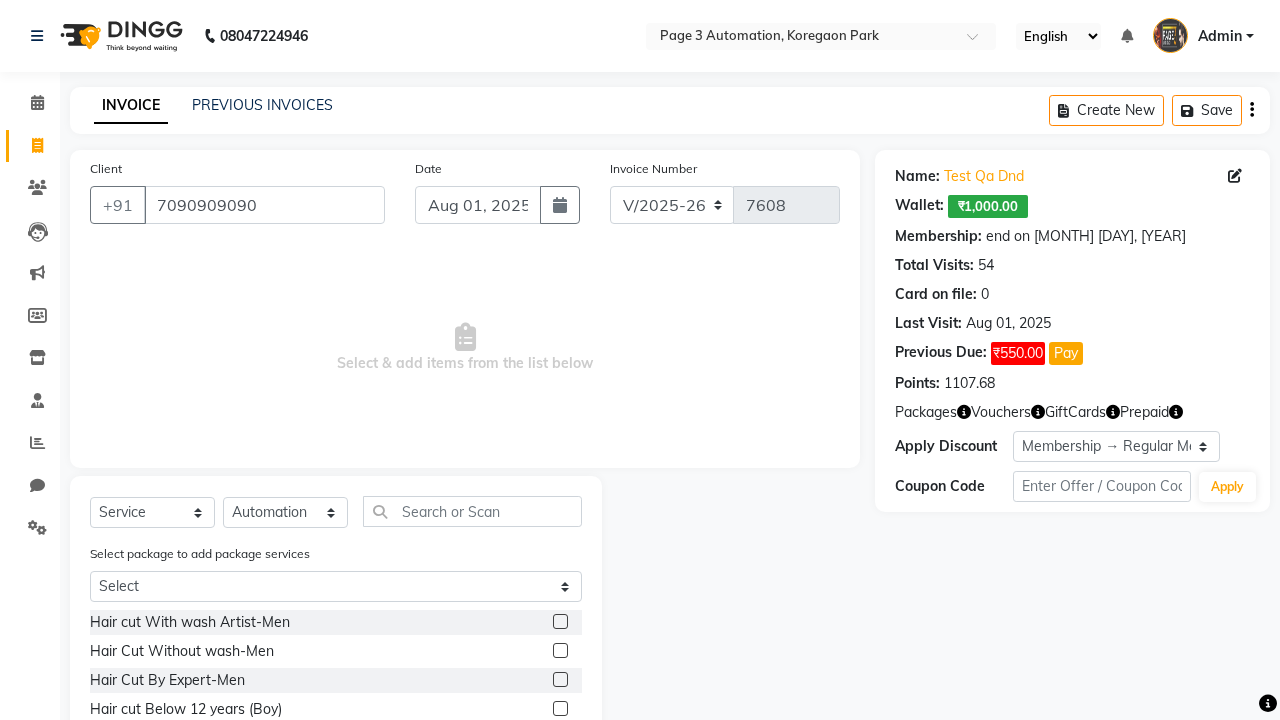click 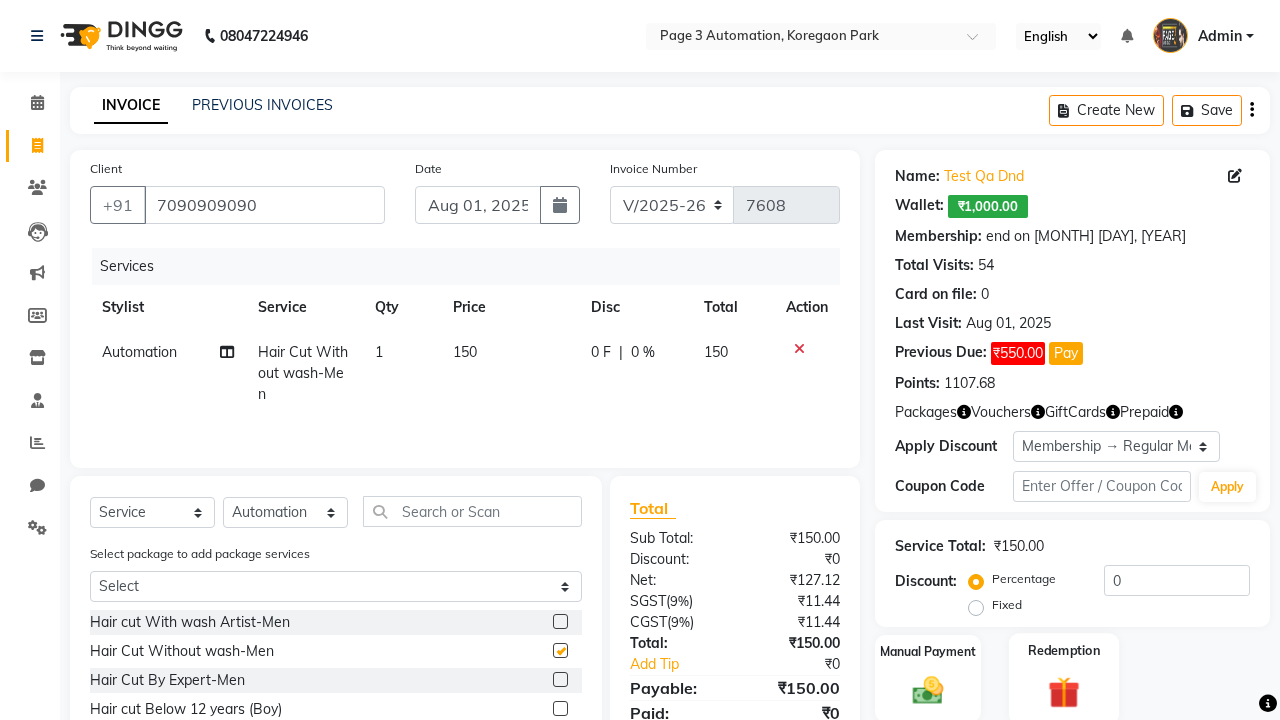 click 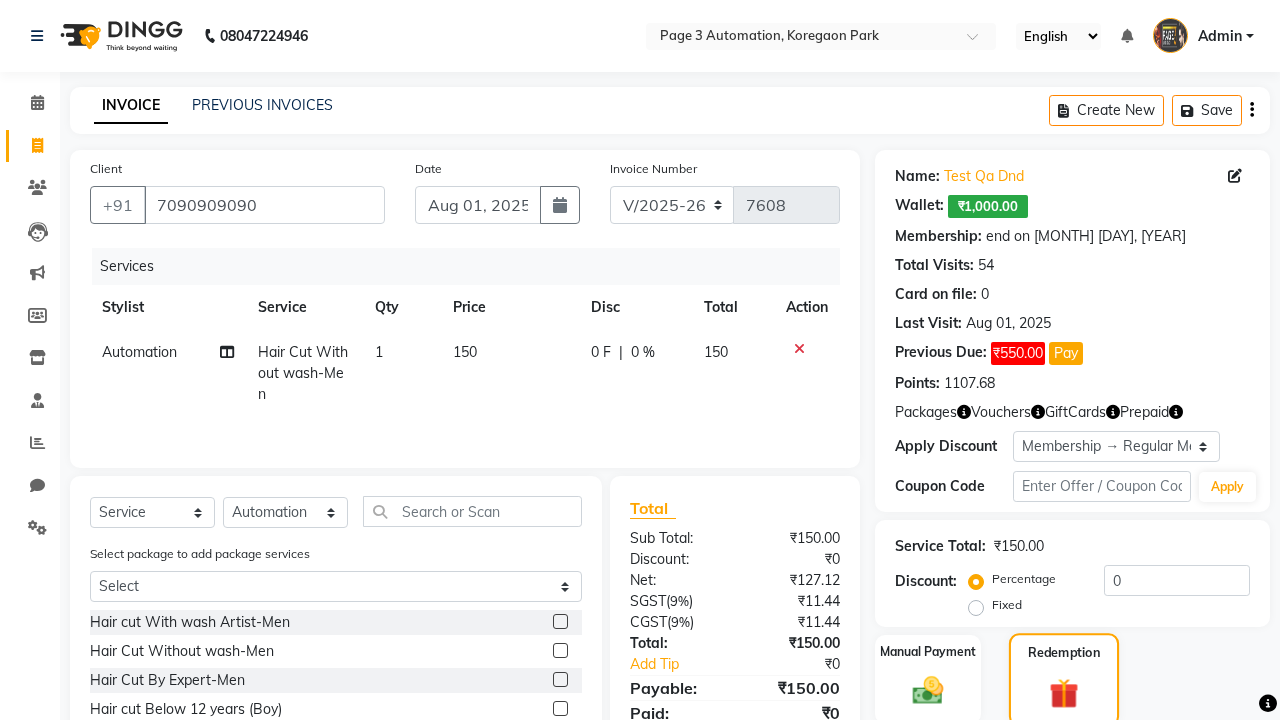 checkbox on "false" 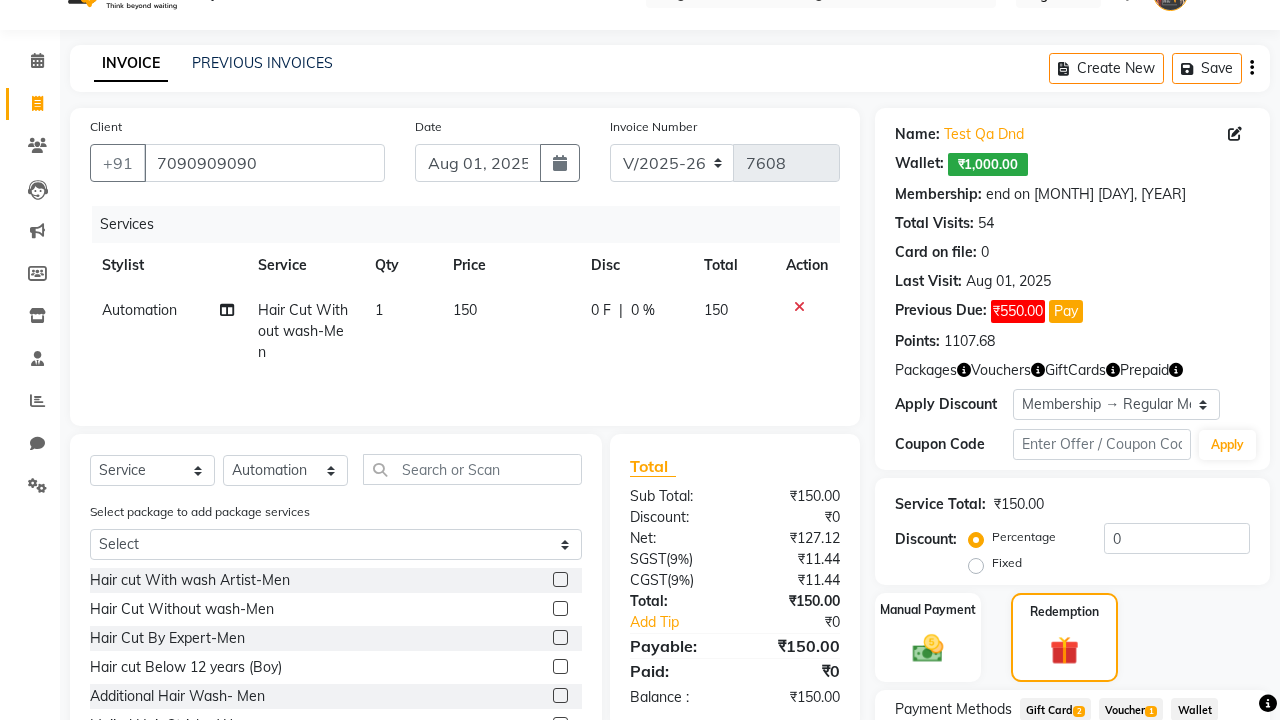 click on "Voucher  1" 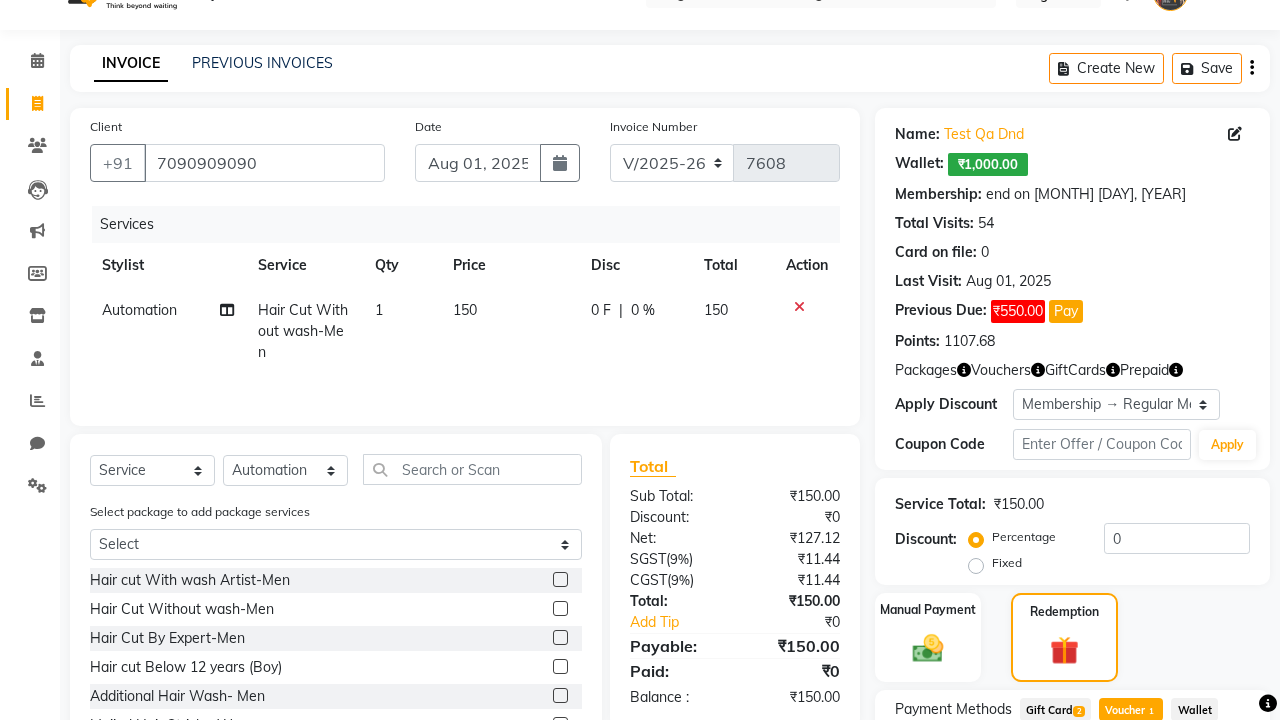 scroll, scrollTop: 175, scrollLeft: 0, axis: vertical 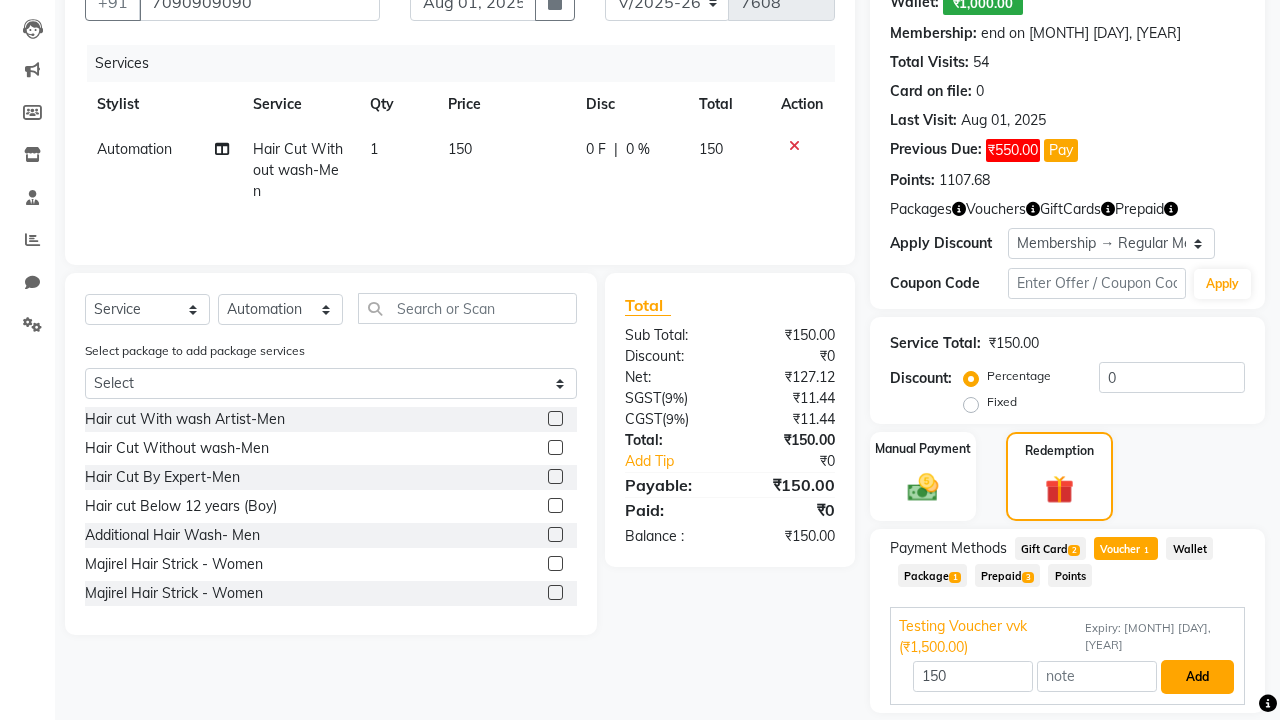 click on "Add" at bounding box center [1197, 677] 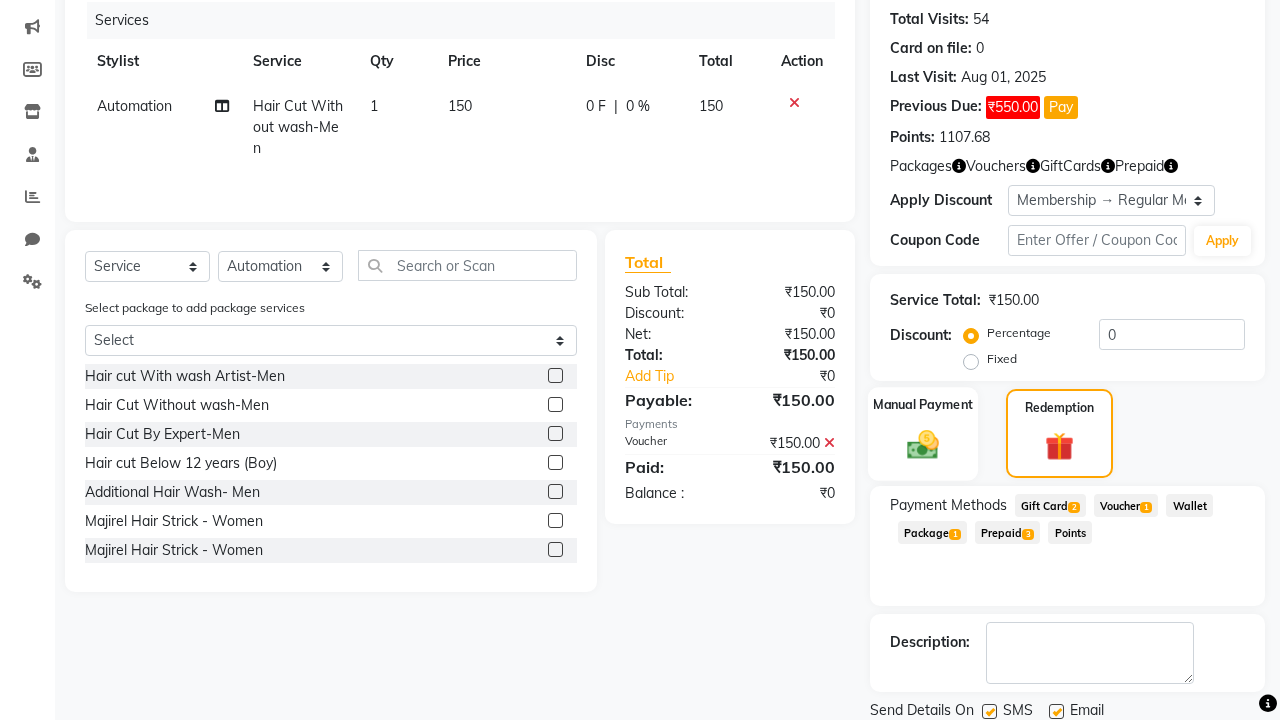 click 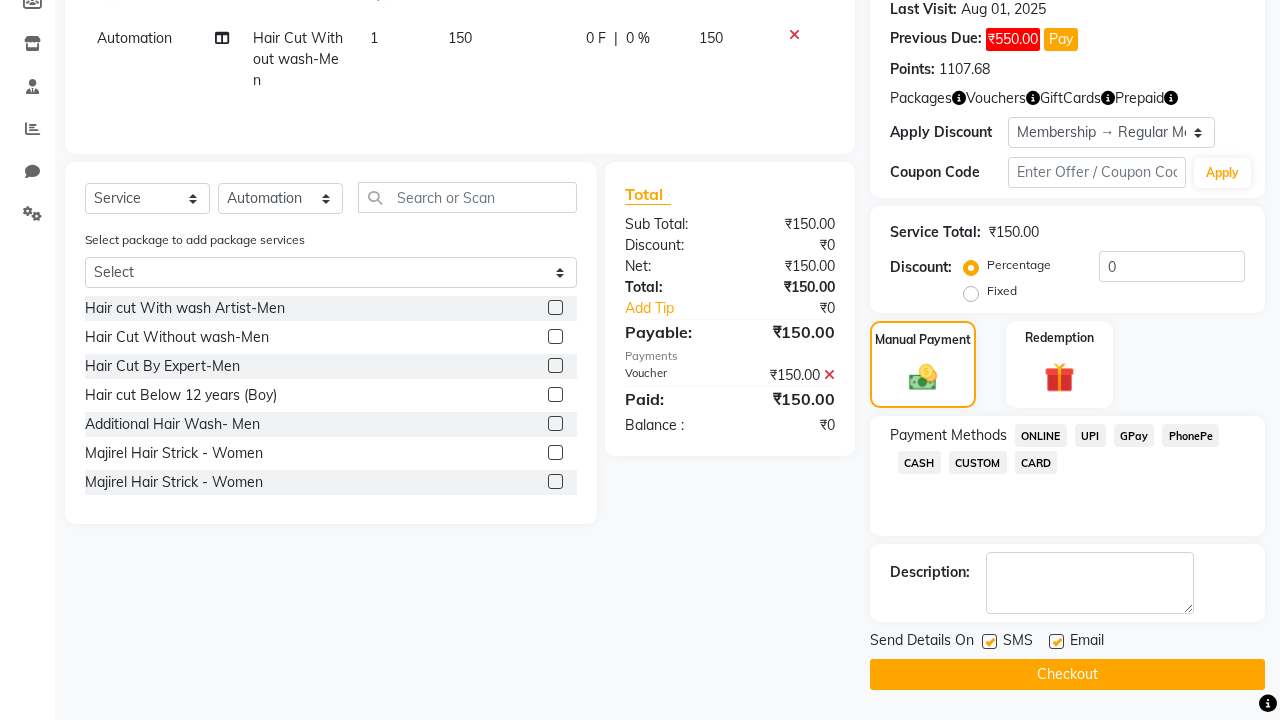 click on "ONLINE" 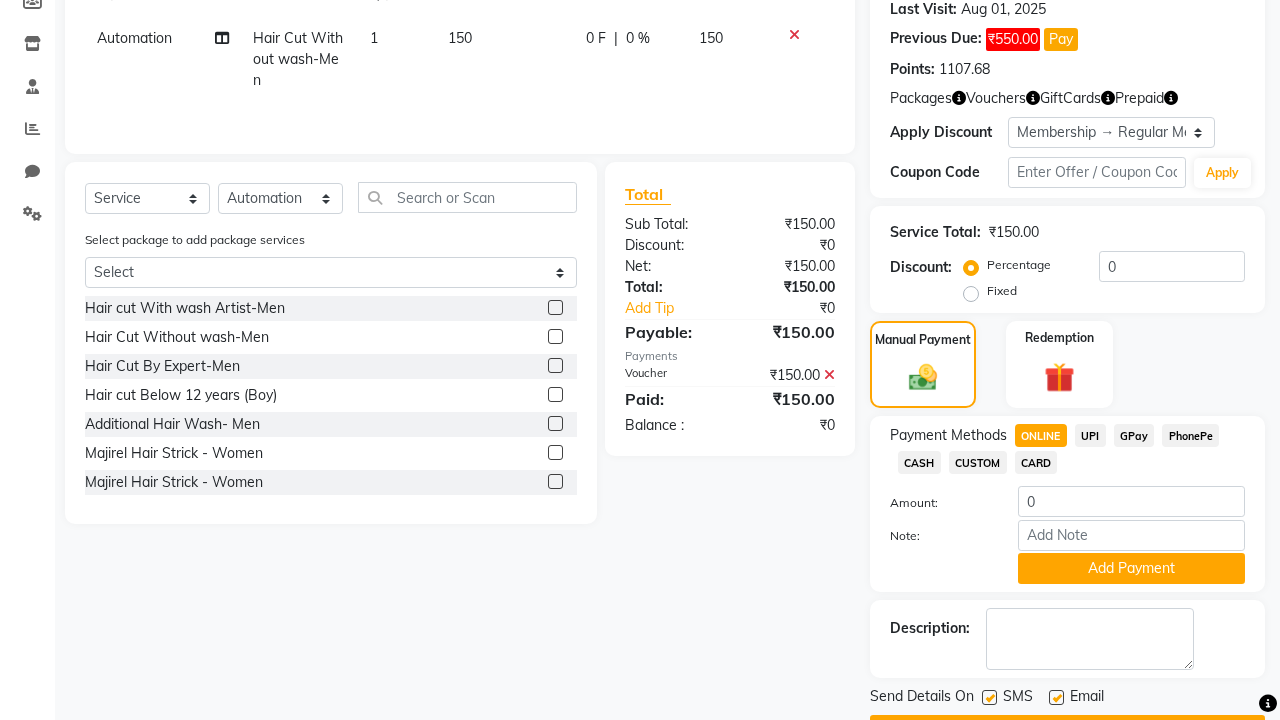 scroll, scrollTop: 296, scrollLeft: 0, axis: vertical 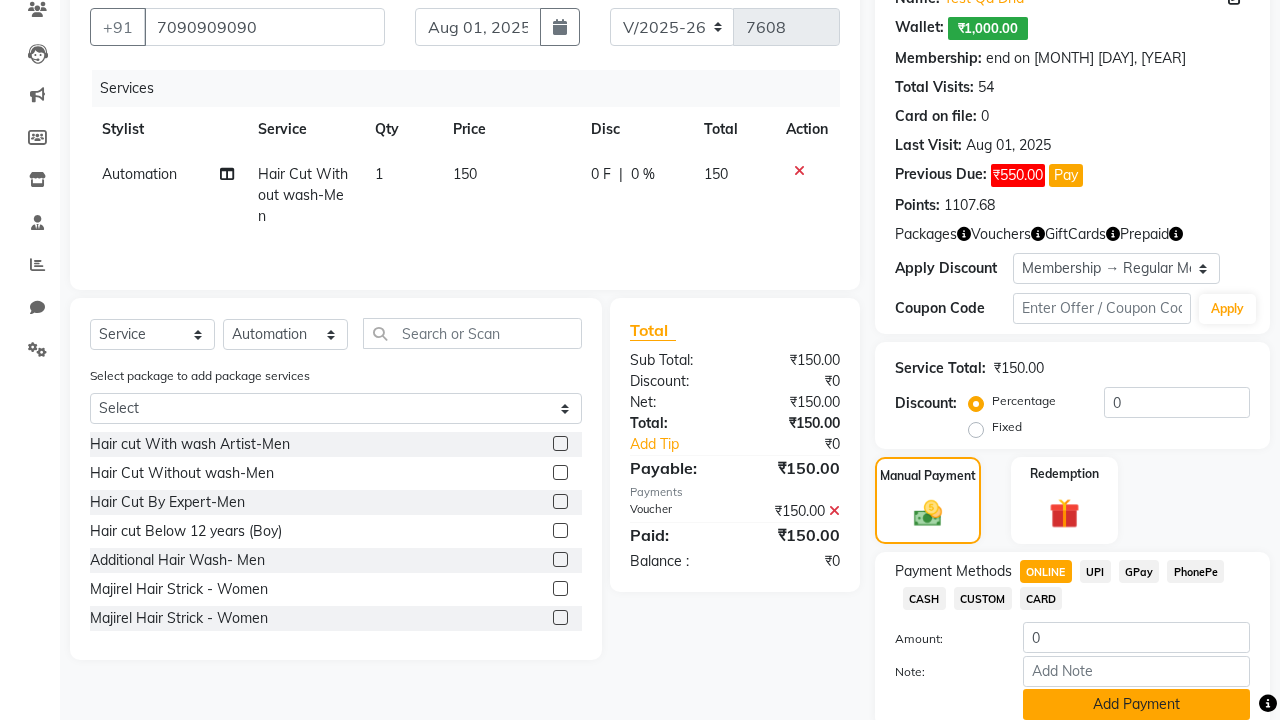 click on "Add Payment" 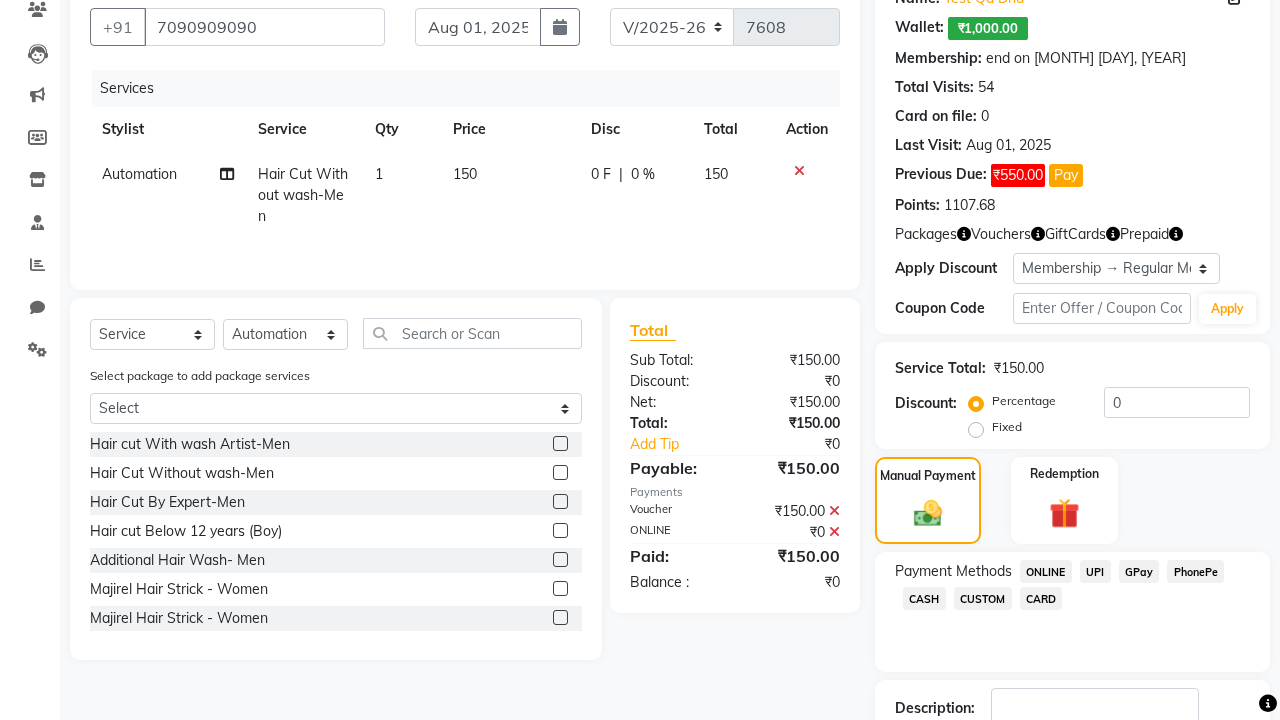scroll, scrollTop: 0, scrollLeft: 5, axis: horizontal 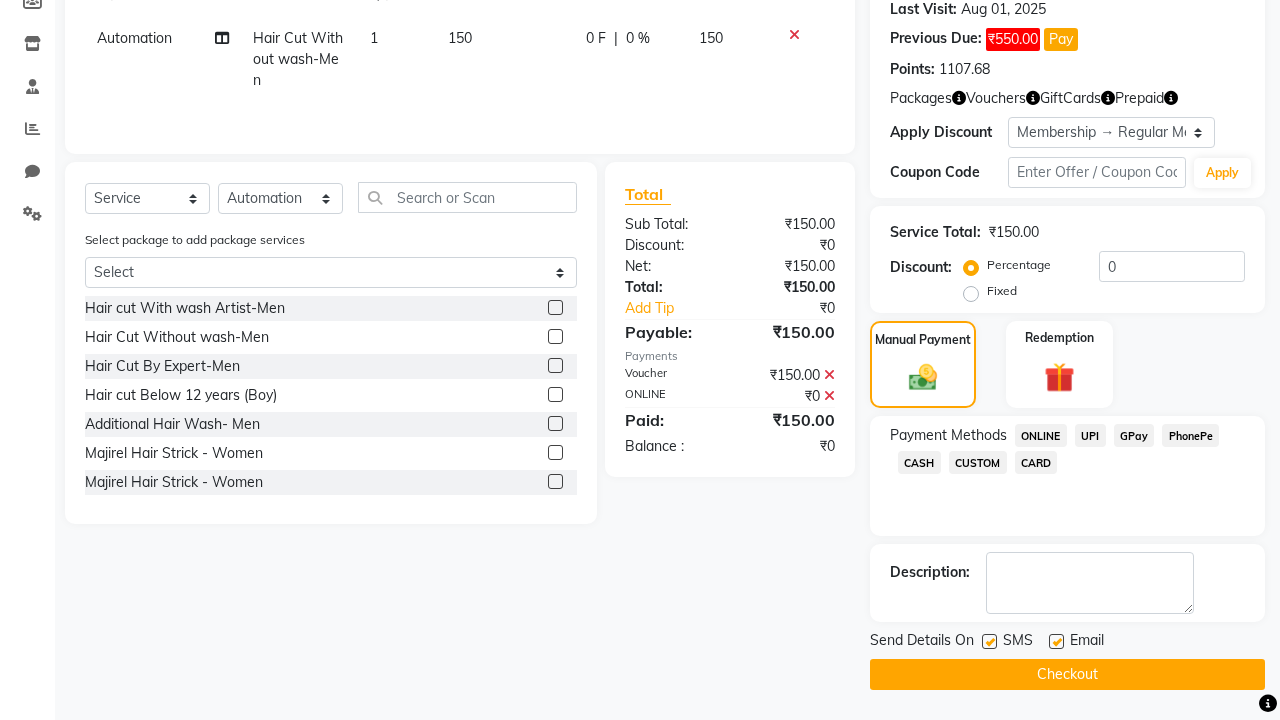 click 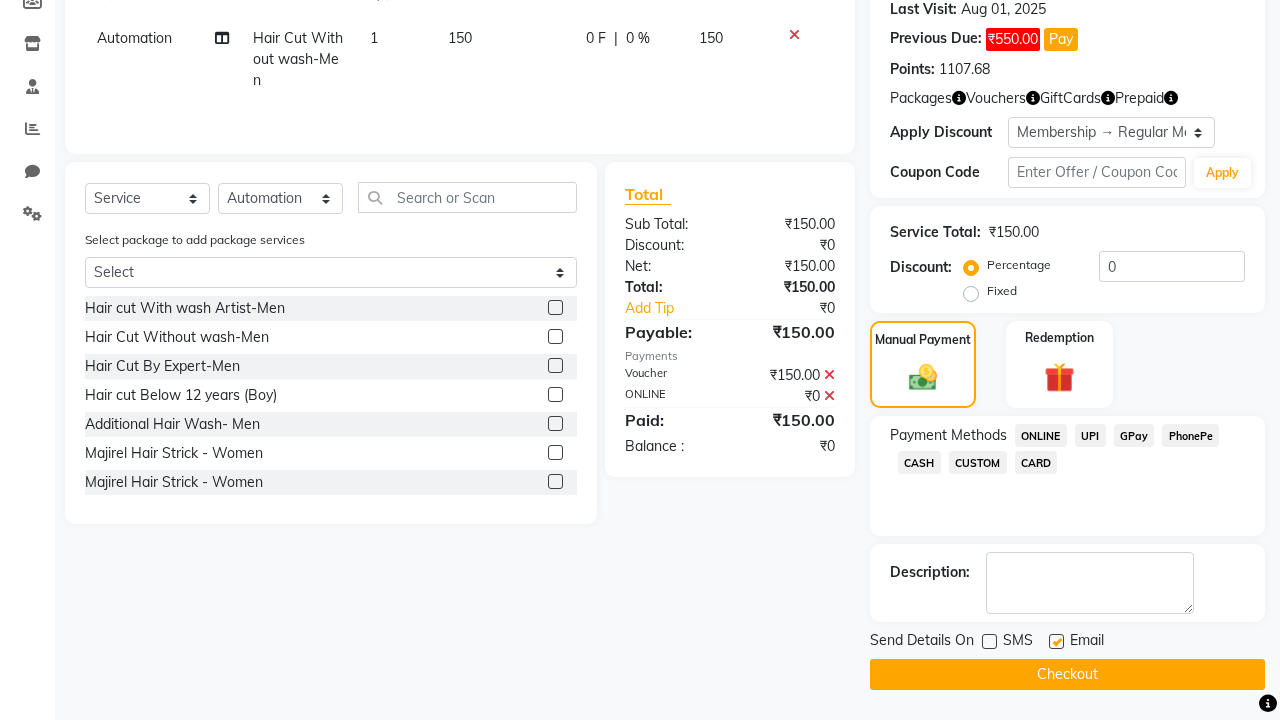 scroll, scrollTop: 243, scrollLeft: 0, axis: vertical 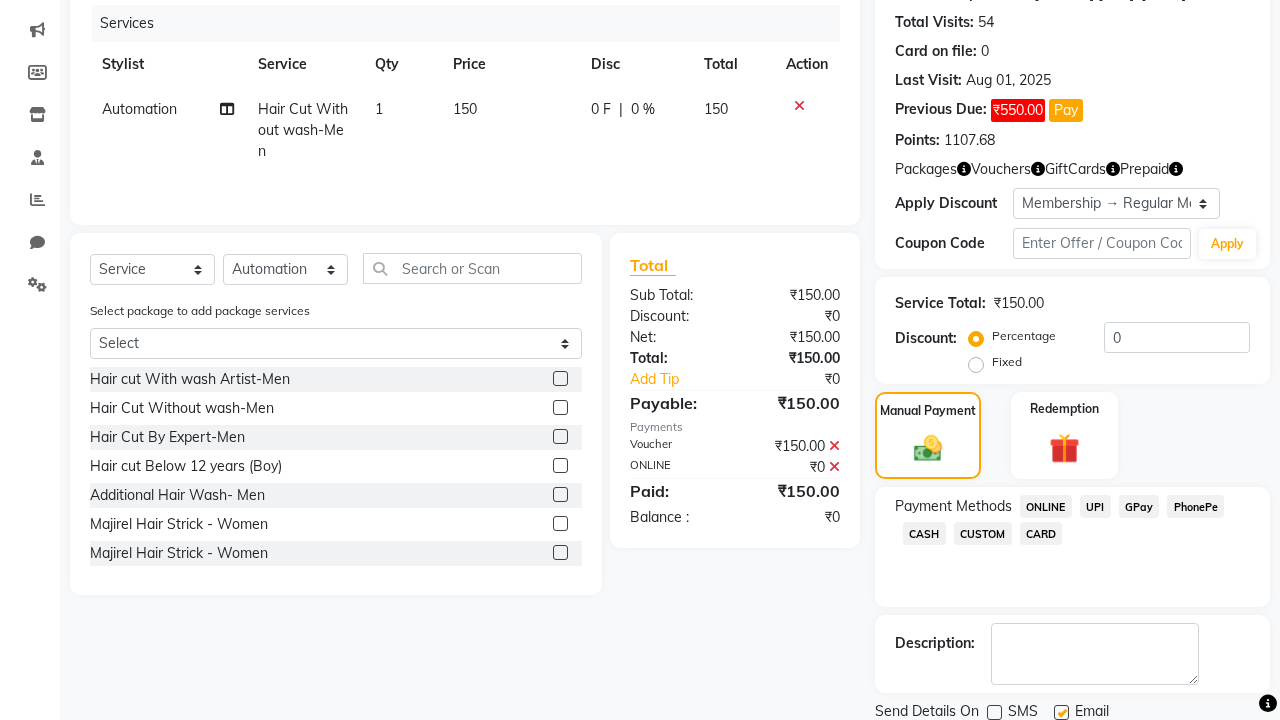 click 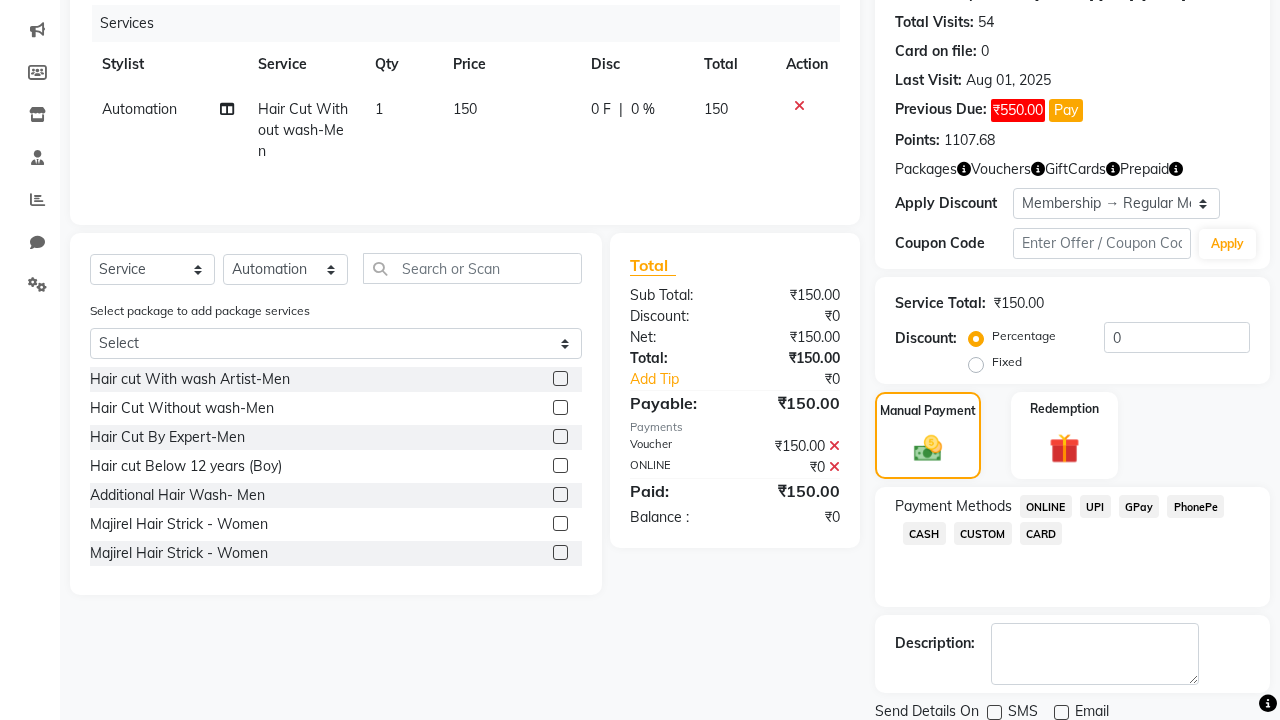 scroll, scrollTop: 314, scrollLeft: 0, axis: vertical 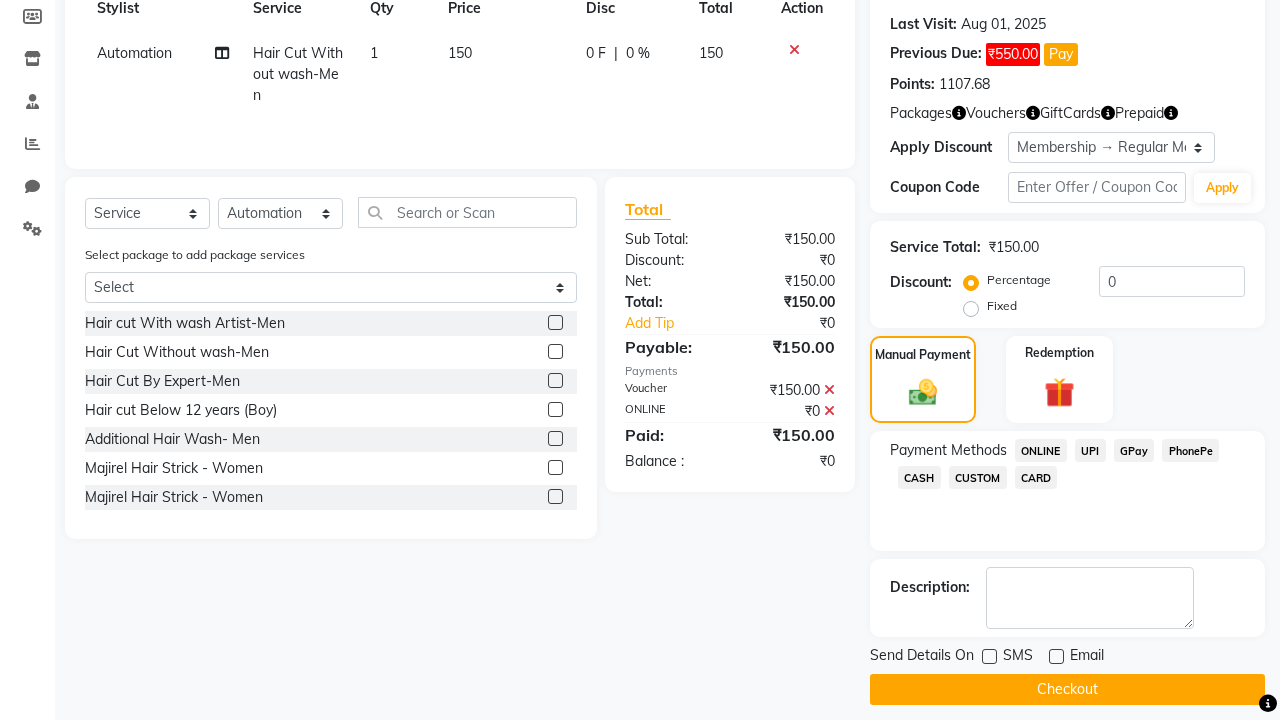 click on "Checkout" 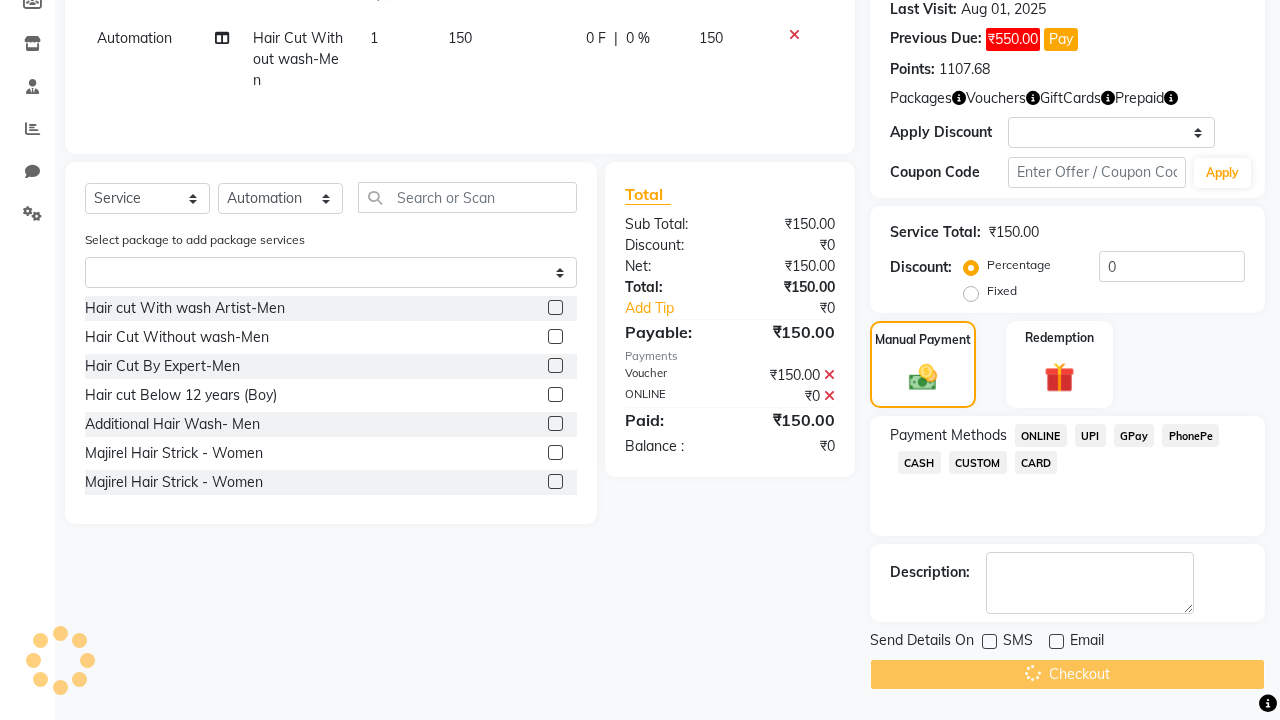 scroll, scrollTop: 0, scrollLeft: 0, axis: both 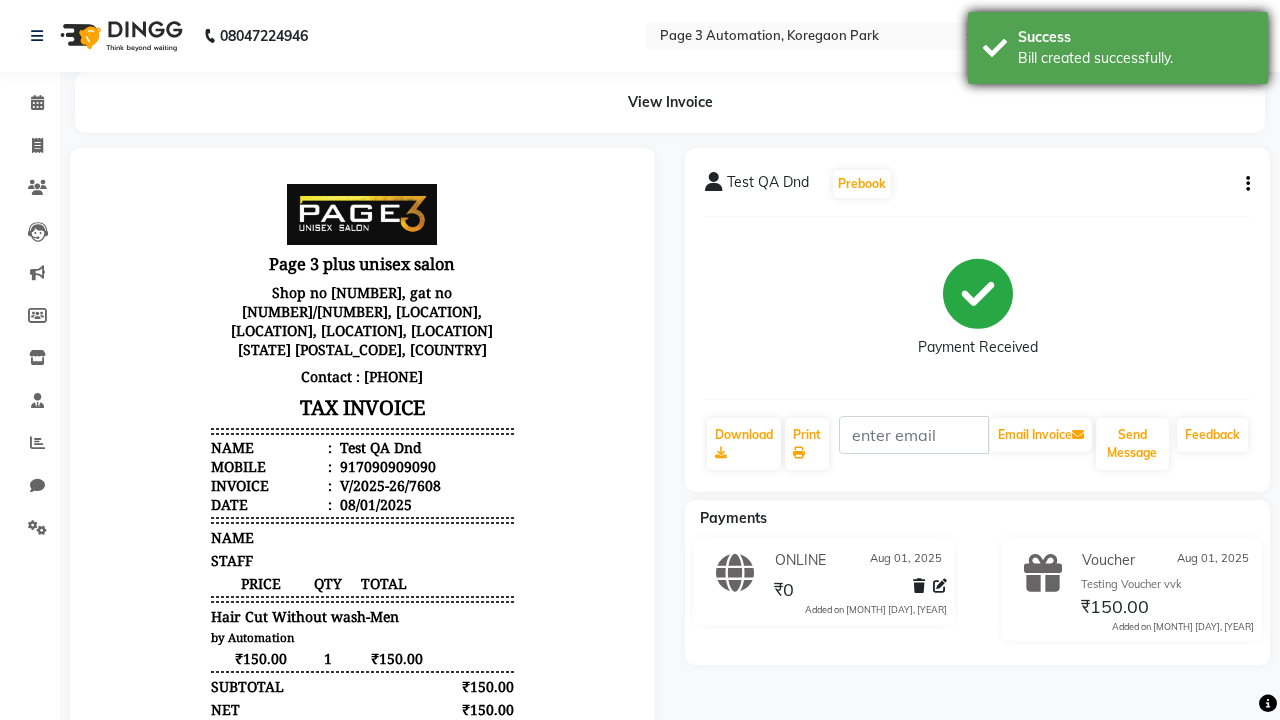 click on "Bill created successfully." at bounding box center [1135, 58] 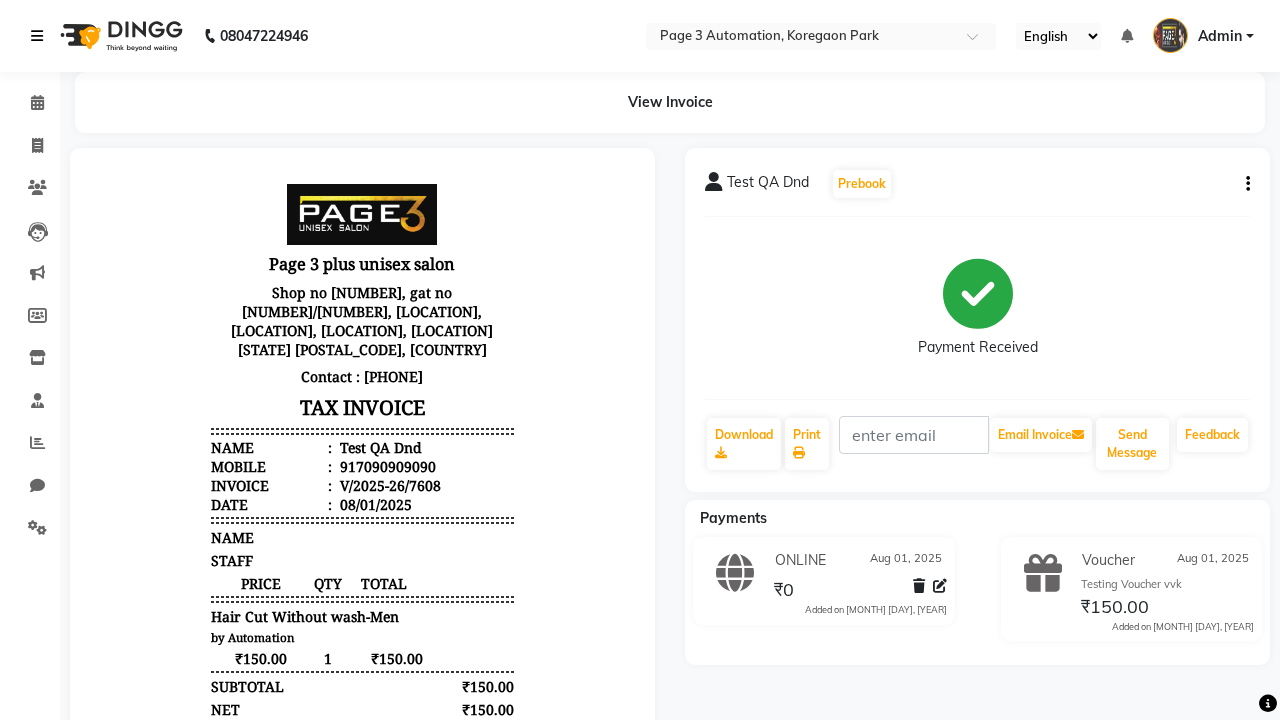 click at bounding box center [37, 36] 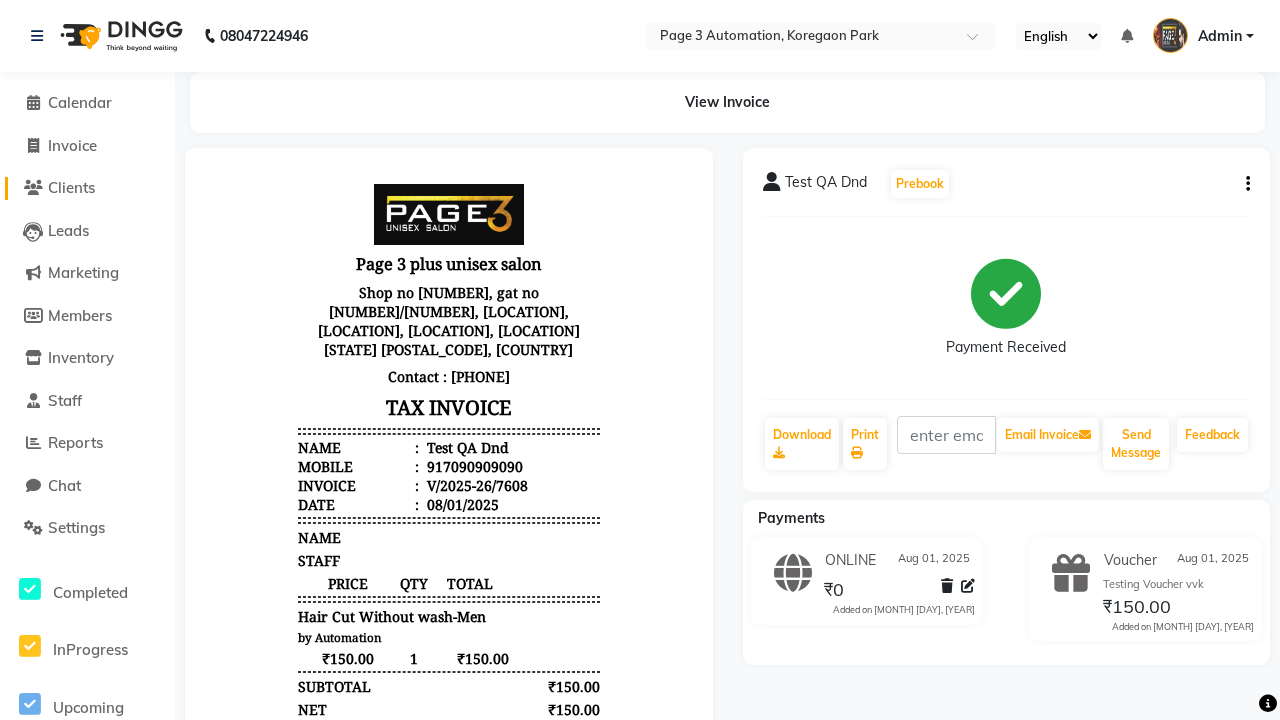 click on "Clients" 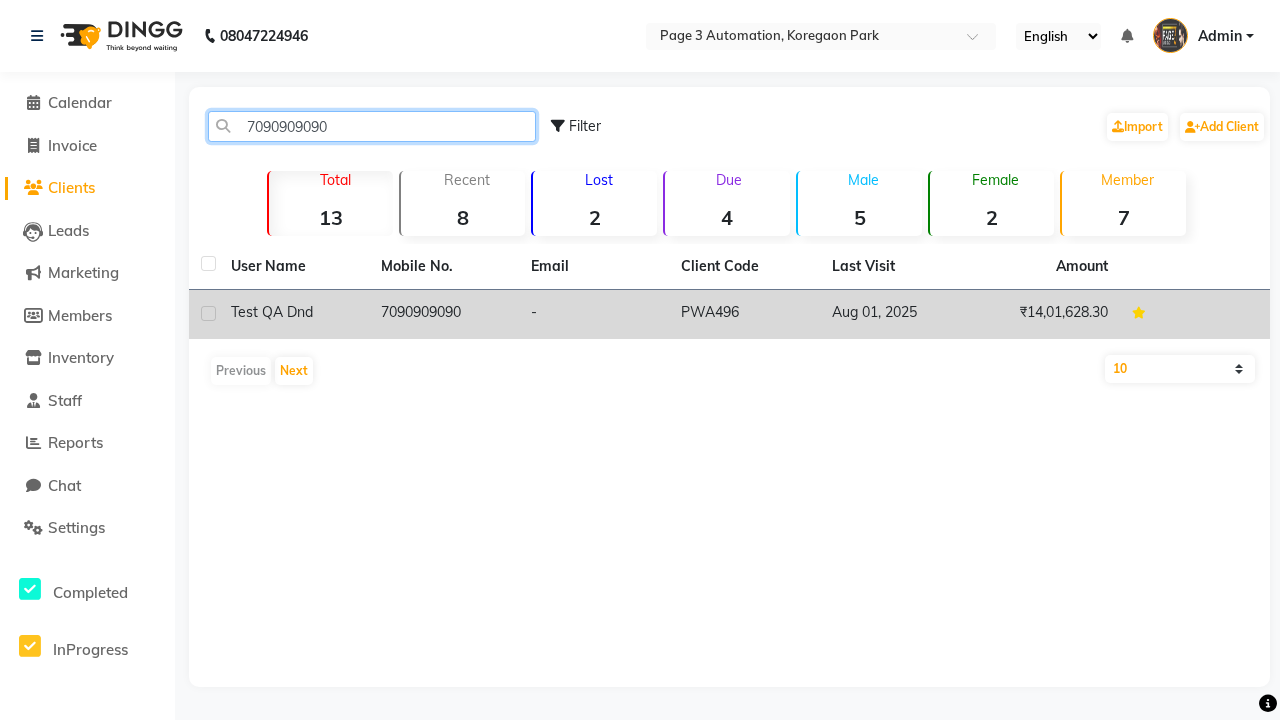 type on "7090909090" 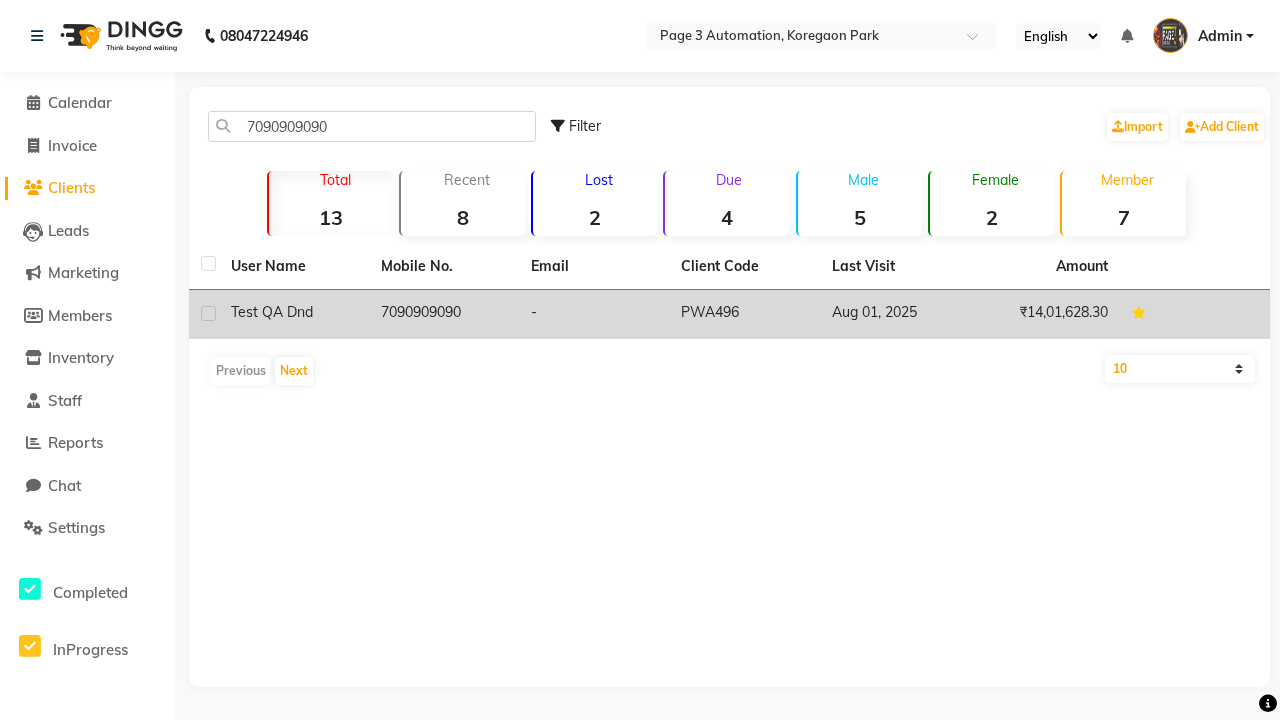 click on "7090909090" 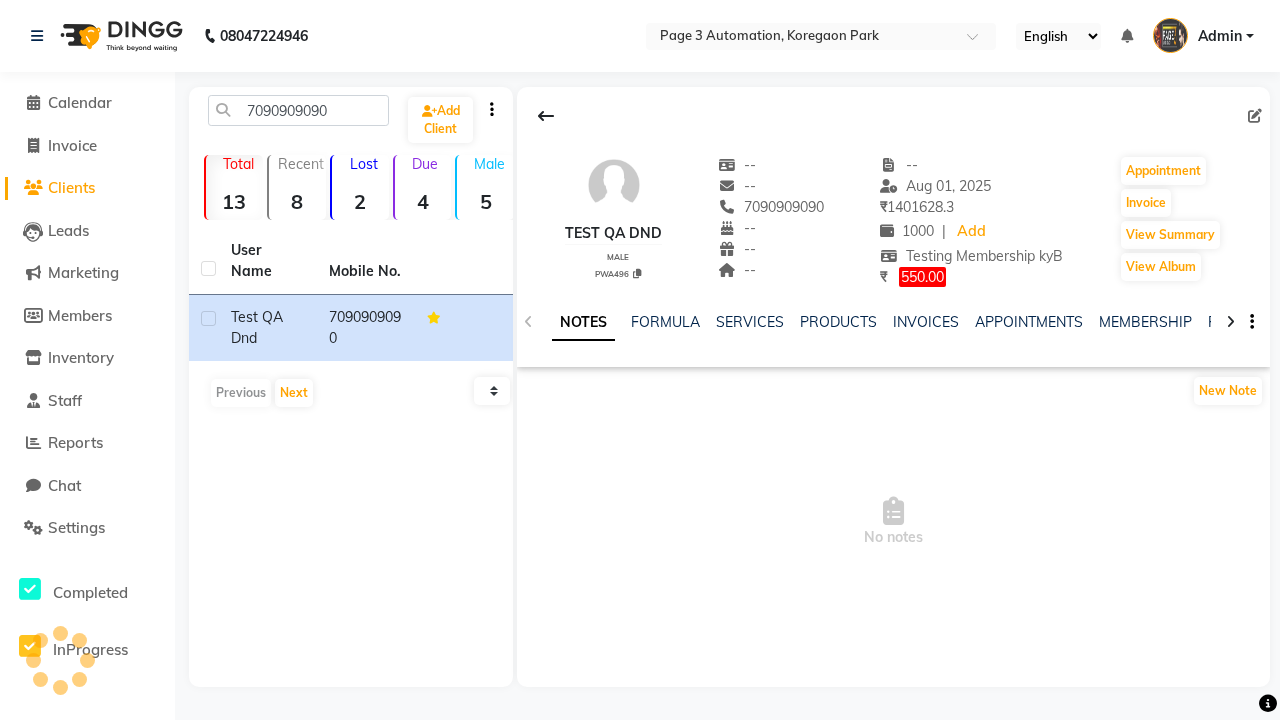 click on "VOUCHERS" 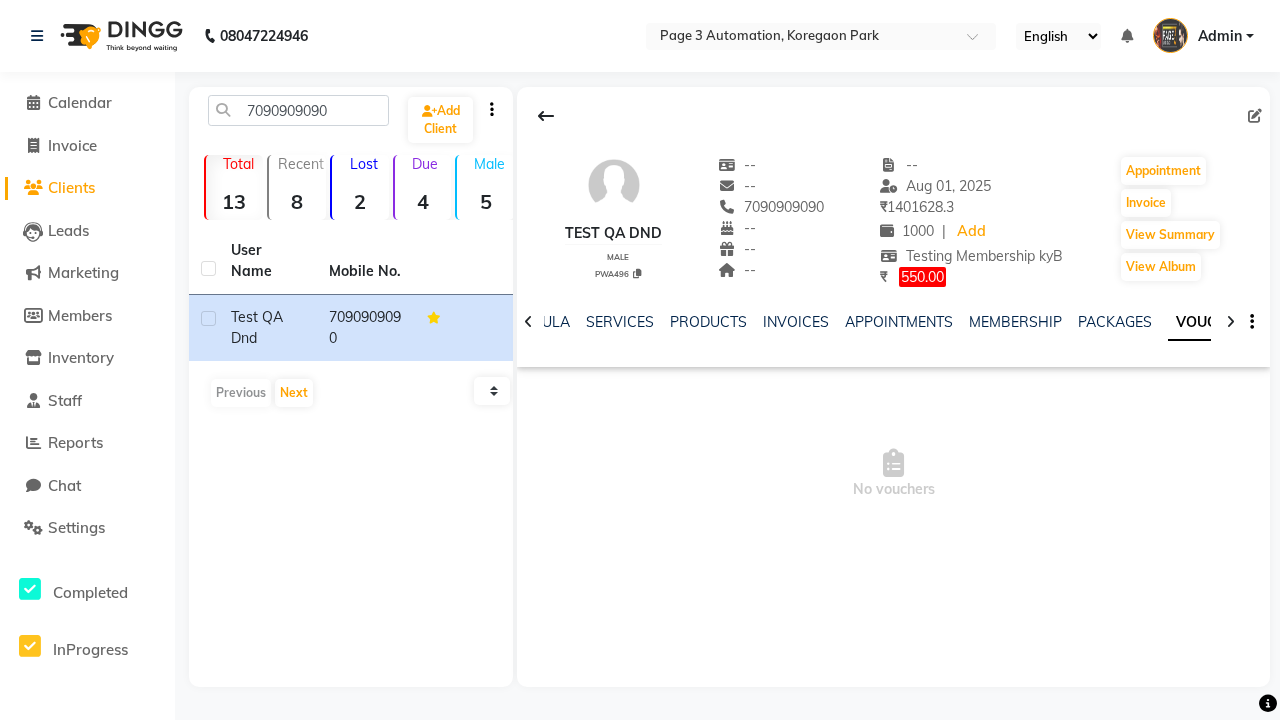 scroll, scrollTop: 0, scrollLeft: 460, axis: horizontal 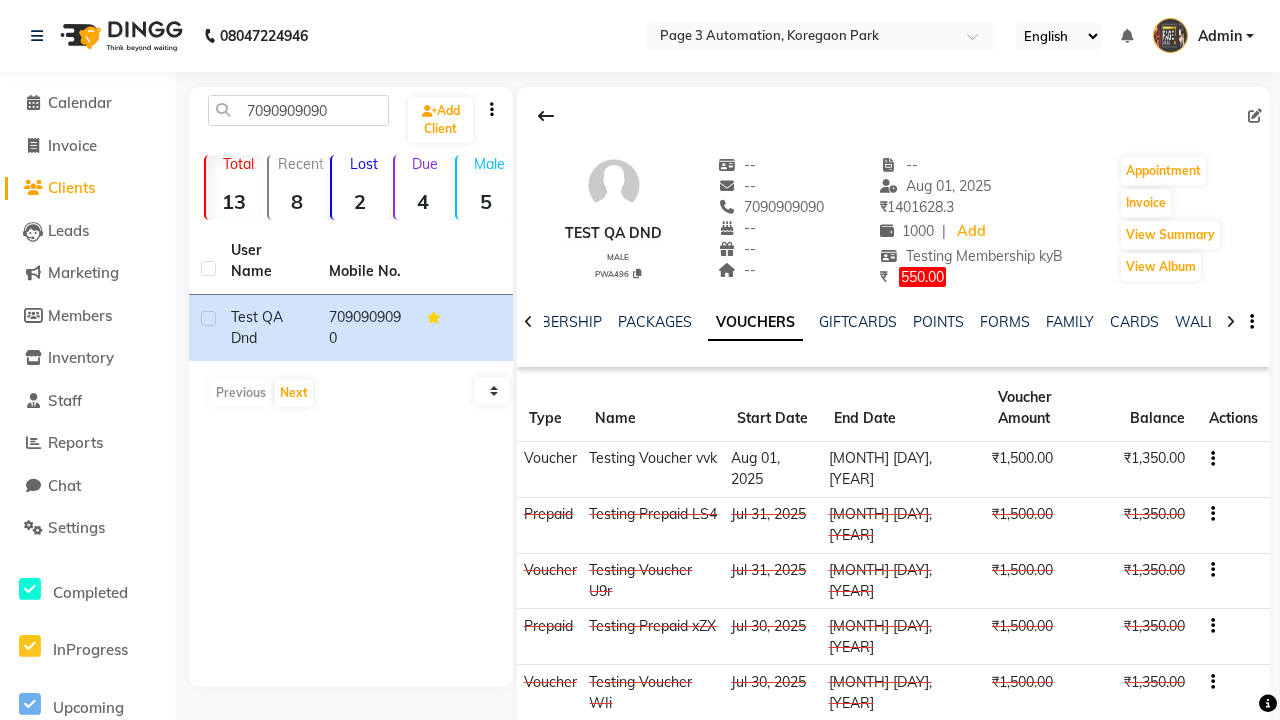 click 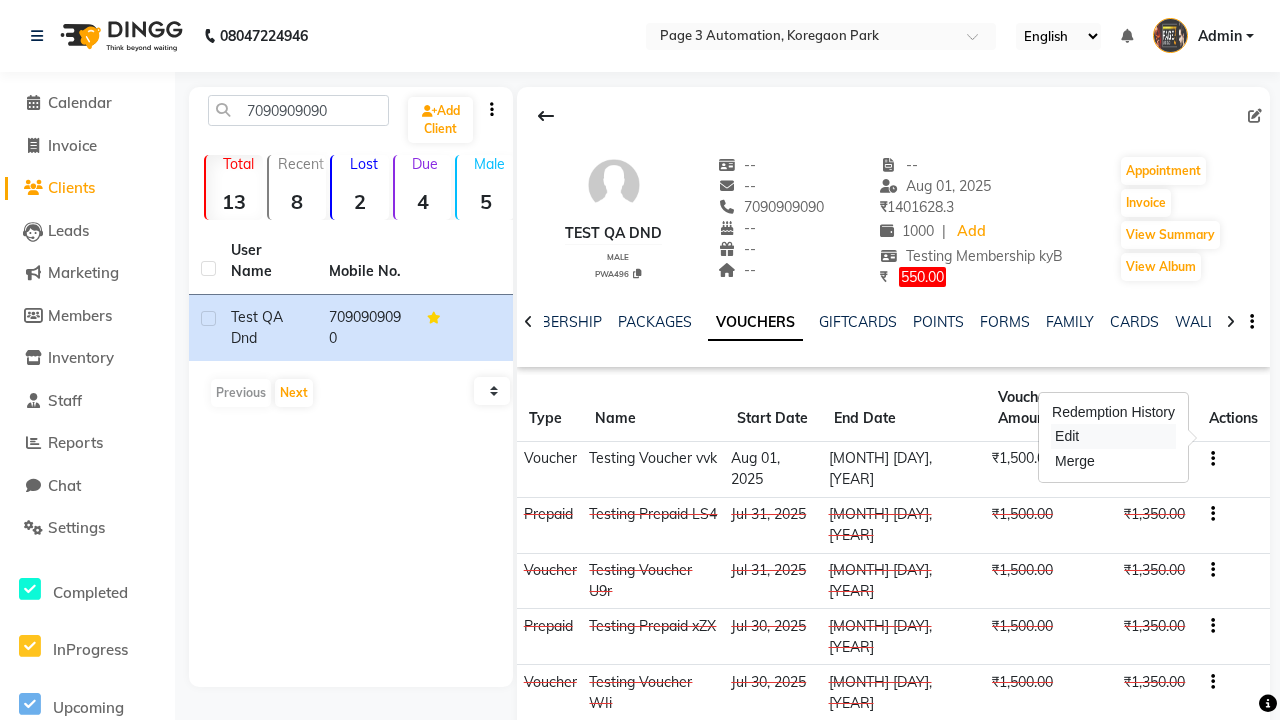 click on "Edit" at bounding box center [1113, 436] 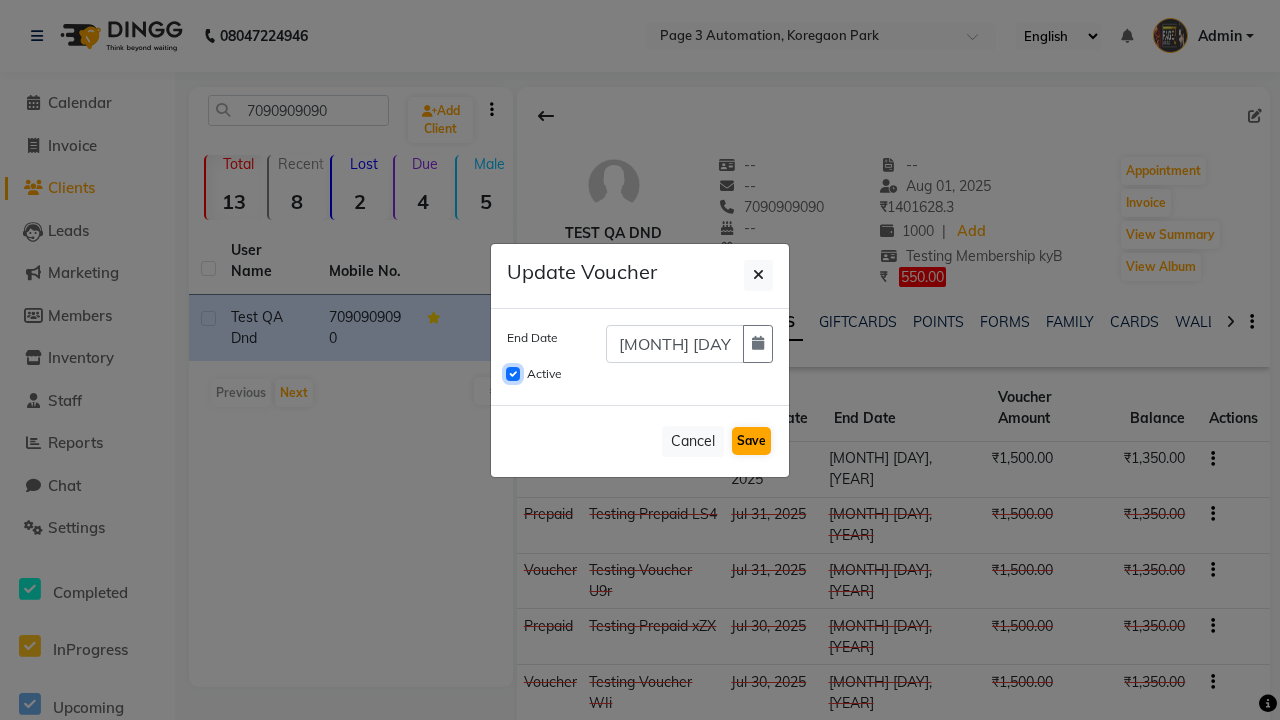 click on "Active" at bounding box center (513, 374) 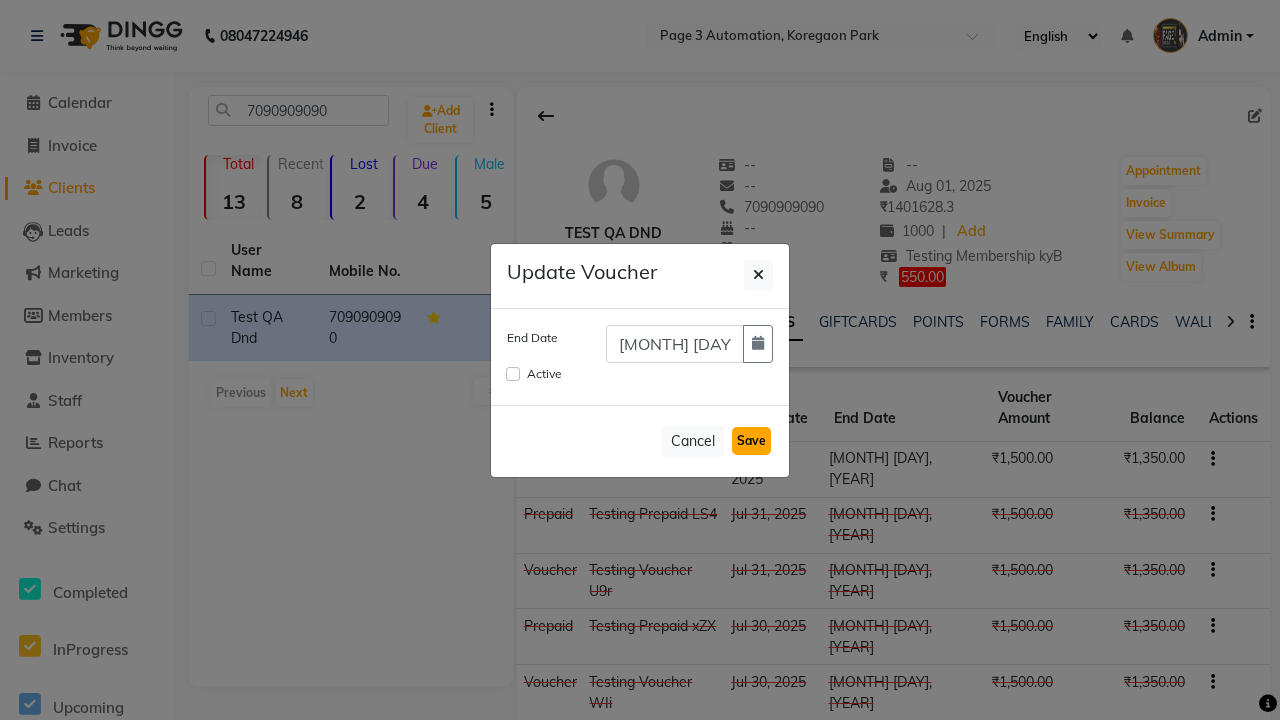 click on "Save" 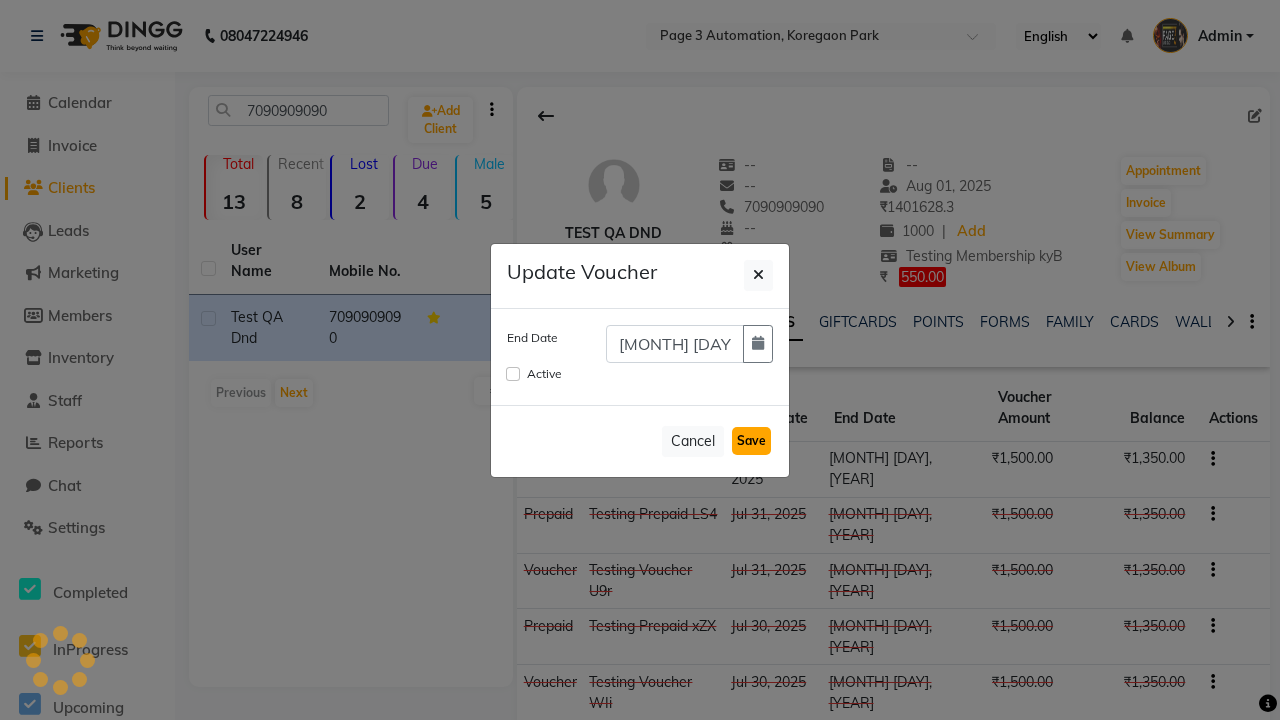 type 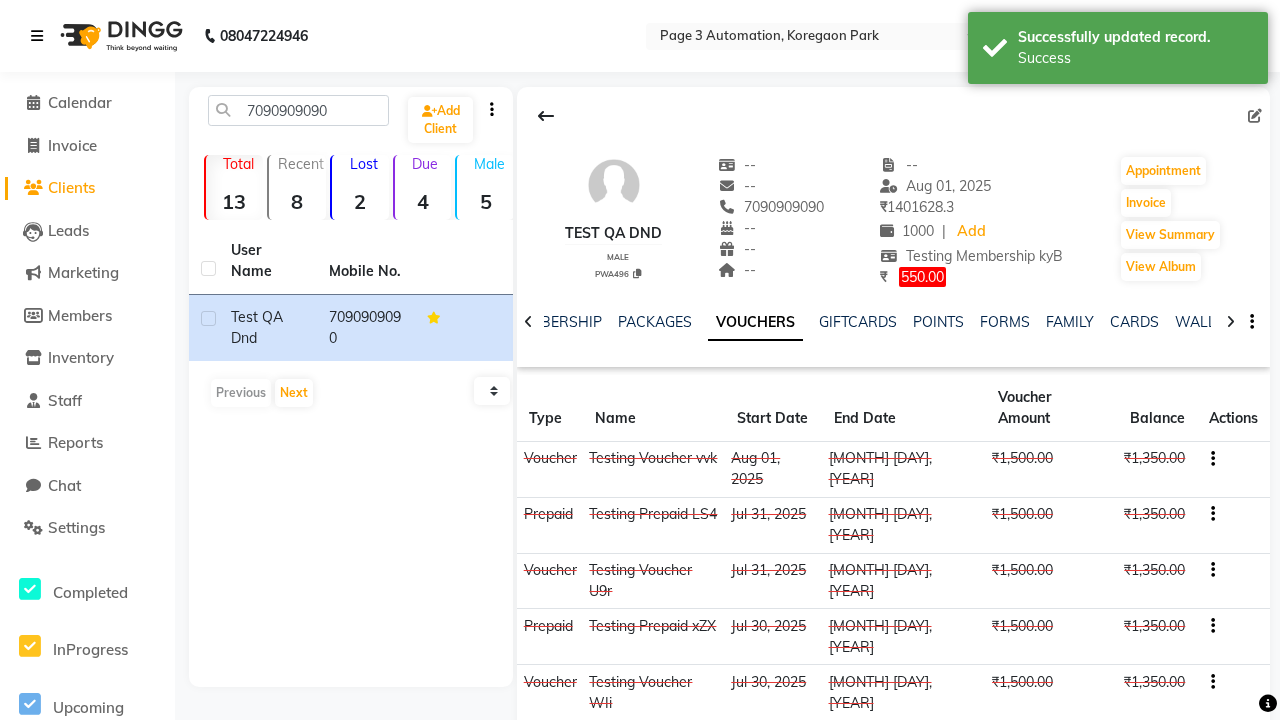 click on "Success" at bounding box center [1135, 58] 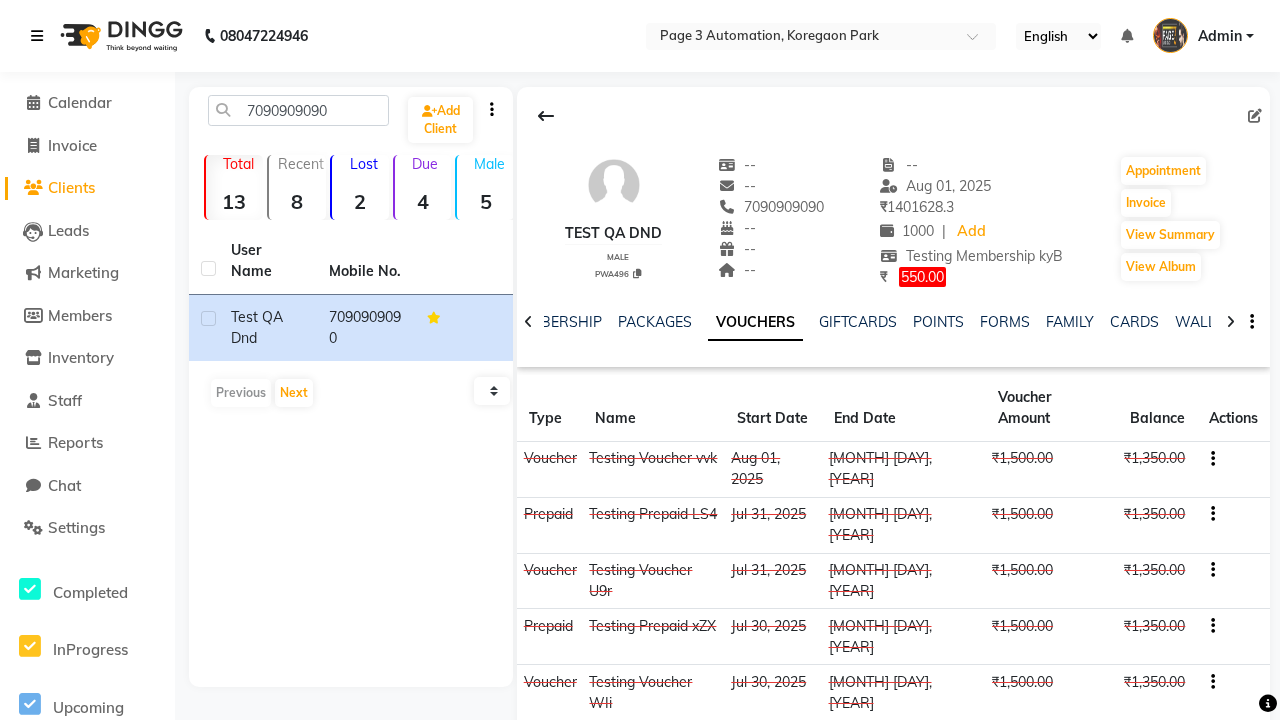 click at bounding box center [37, 36] 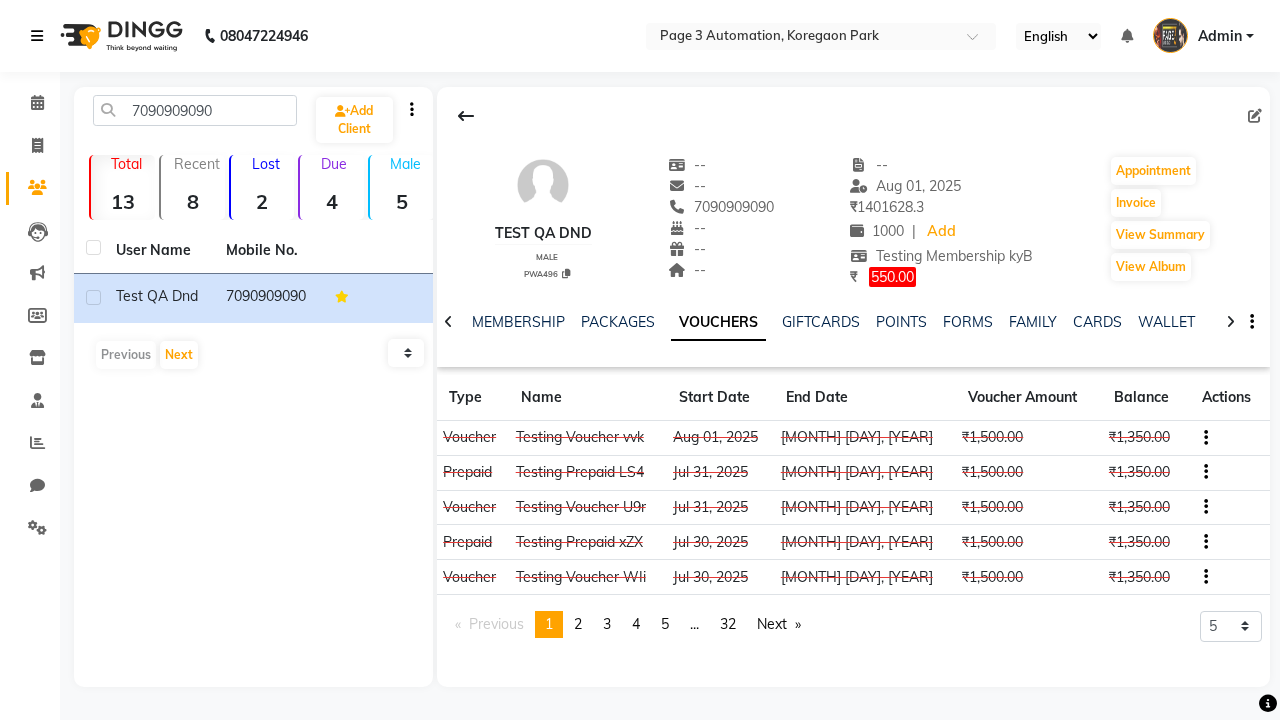 scroll, scrollTop: 0, scrollLeft: 417, axis: horizontal 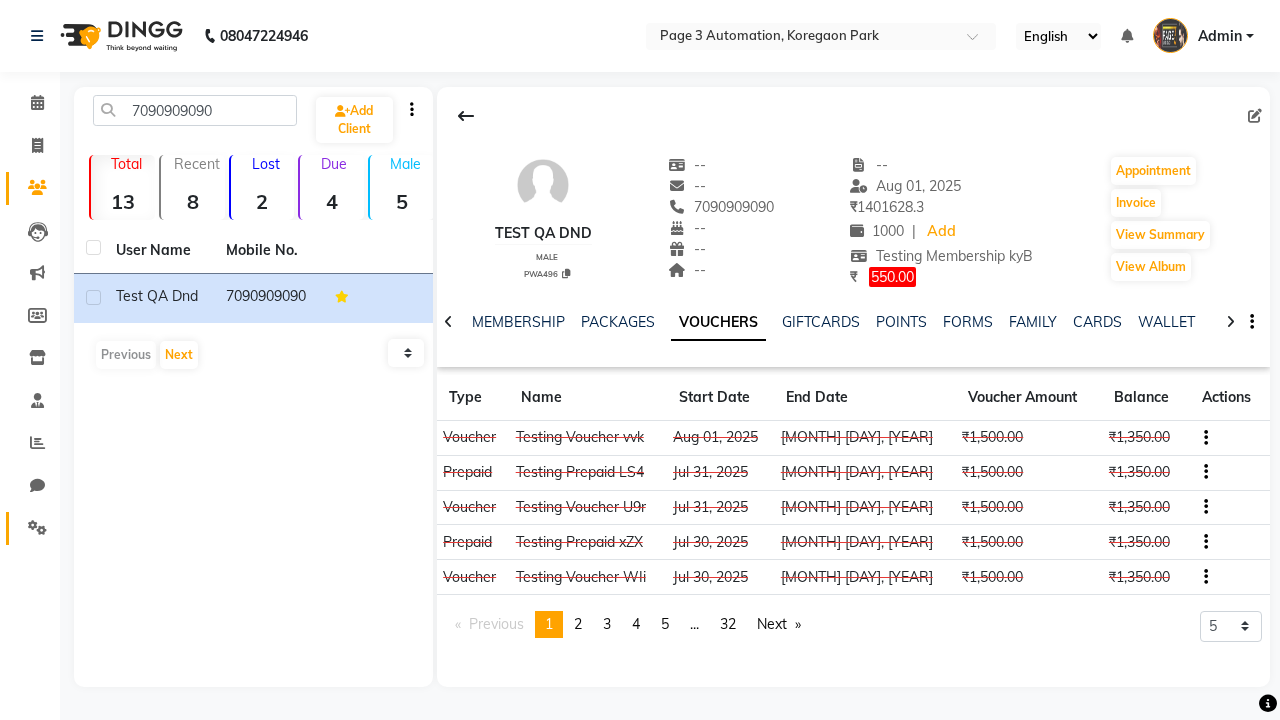 click 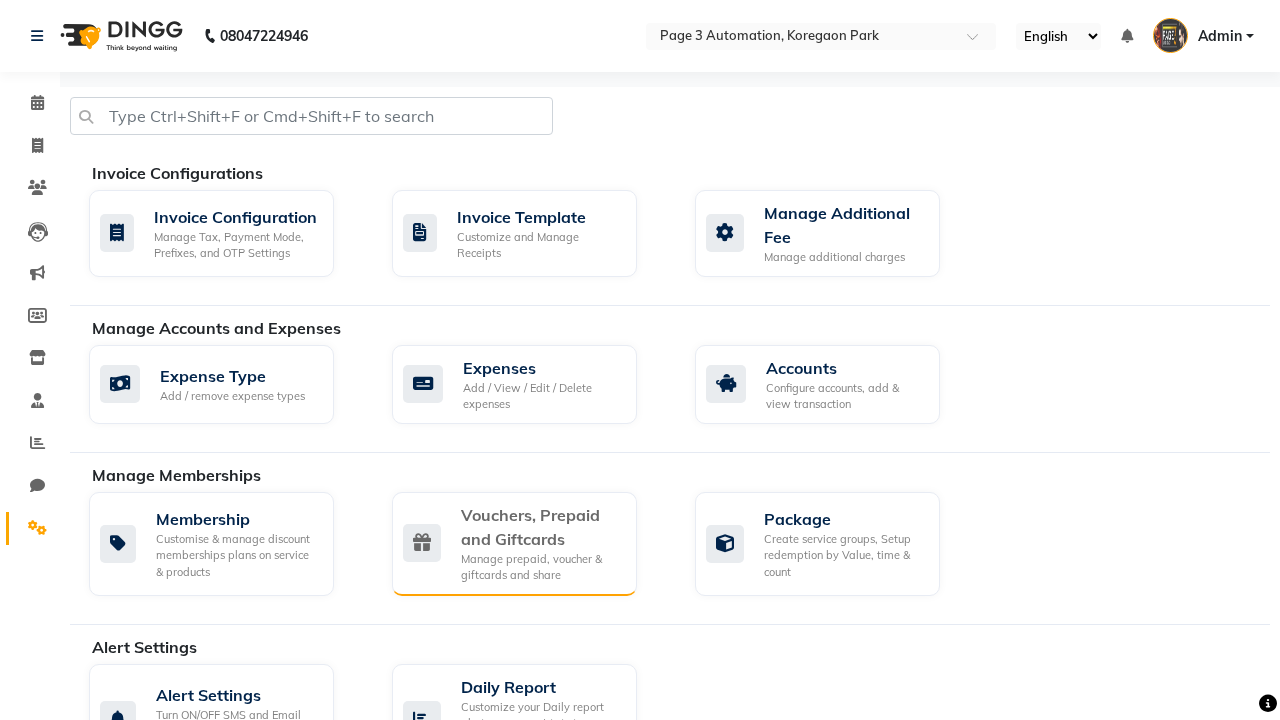 click on "Vouchers, Prepaid and Giftcards" 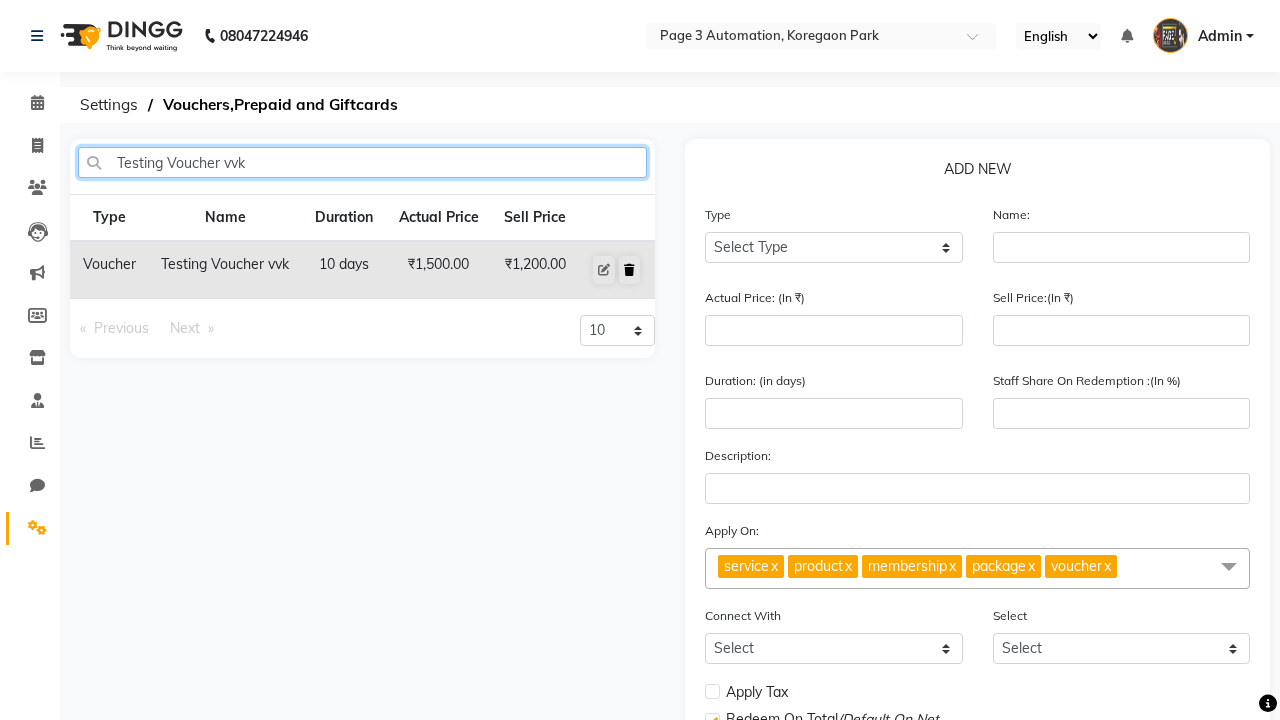 type on "Testing Voucher vvk" 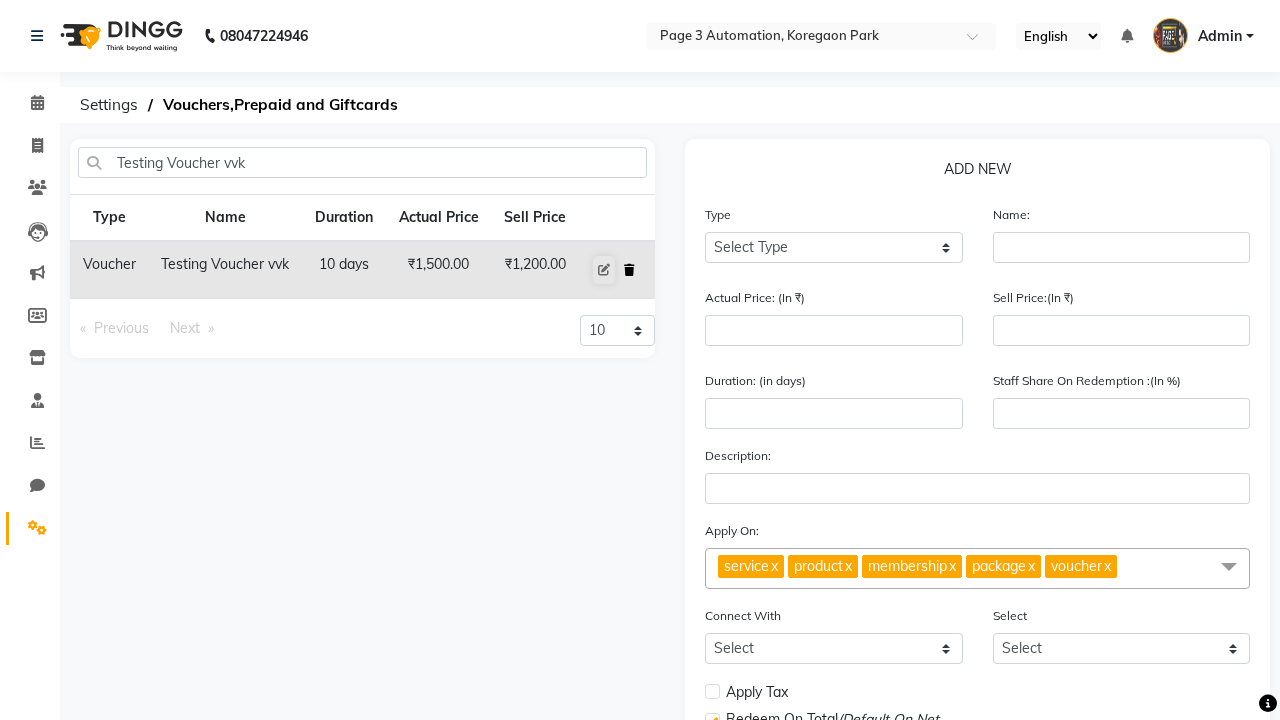 click 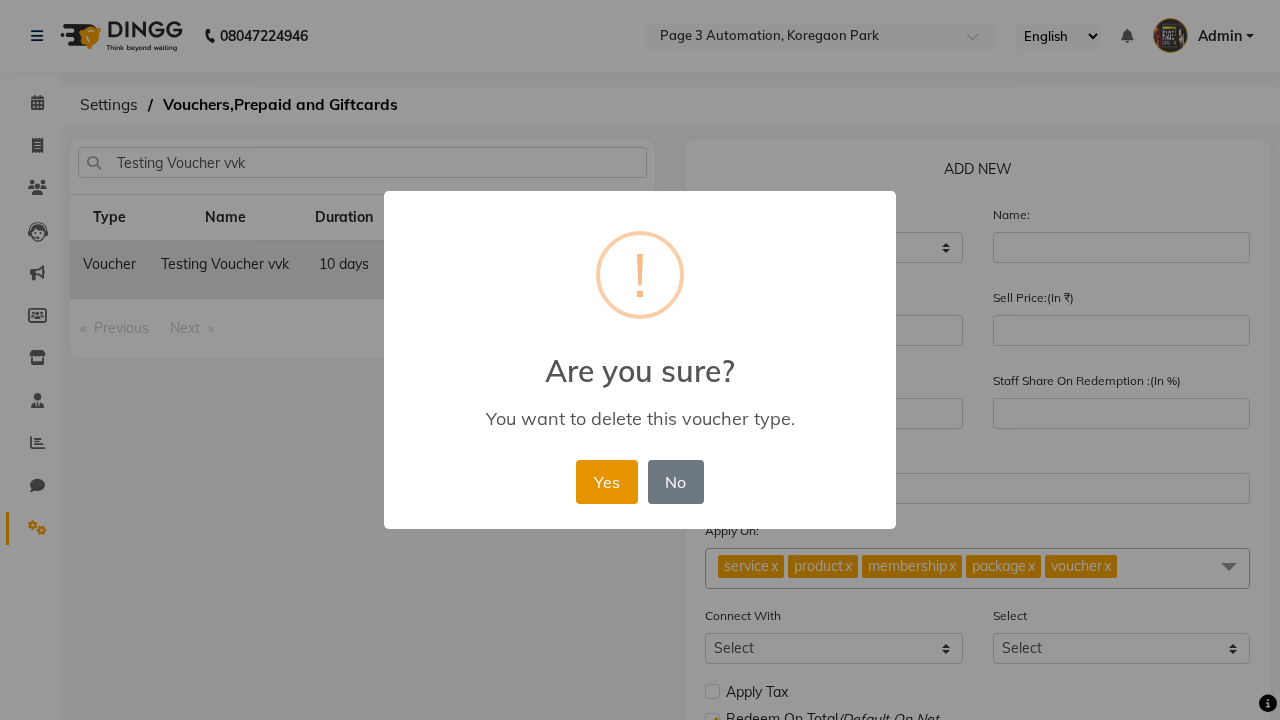 click on "Yes" at bounding box center [606, 482] 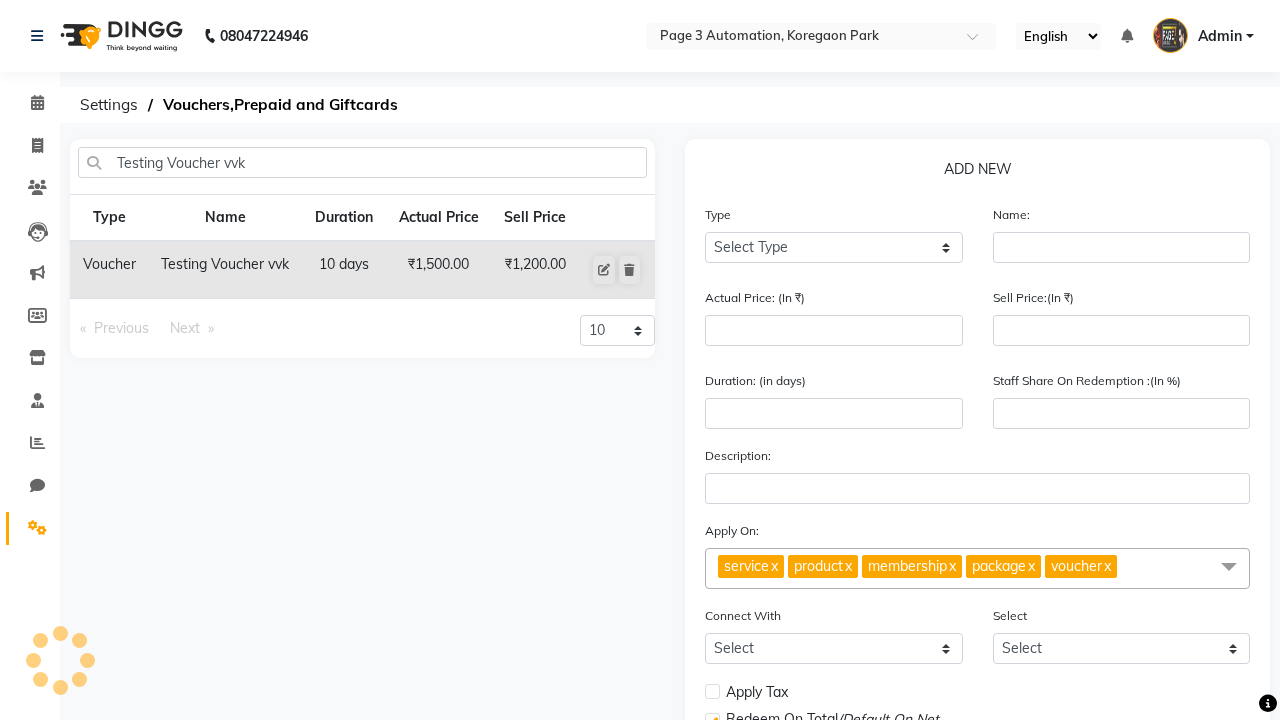 type 